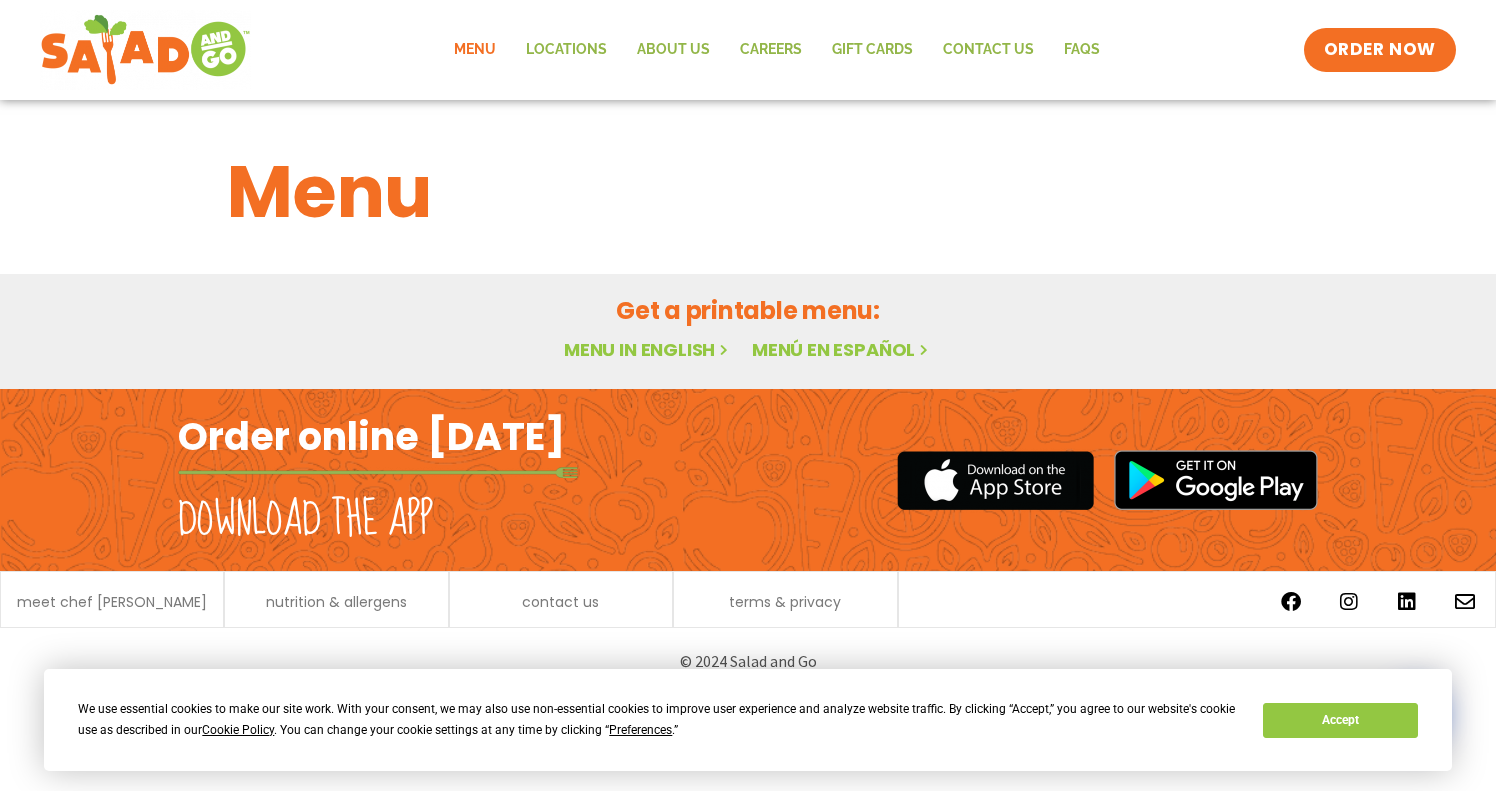scroll, scrollTop: 0, scrollLeft: 0, axis: both 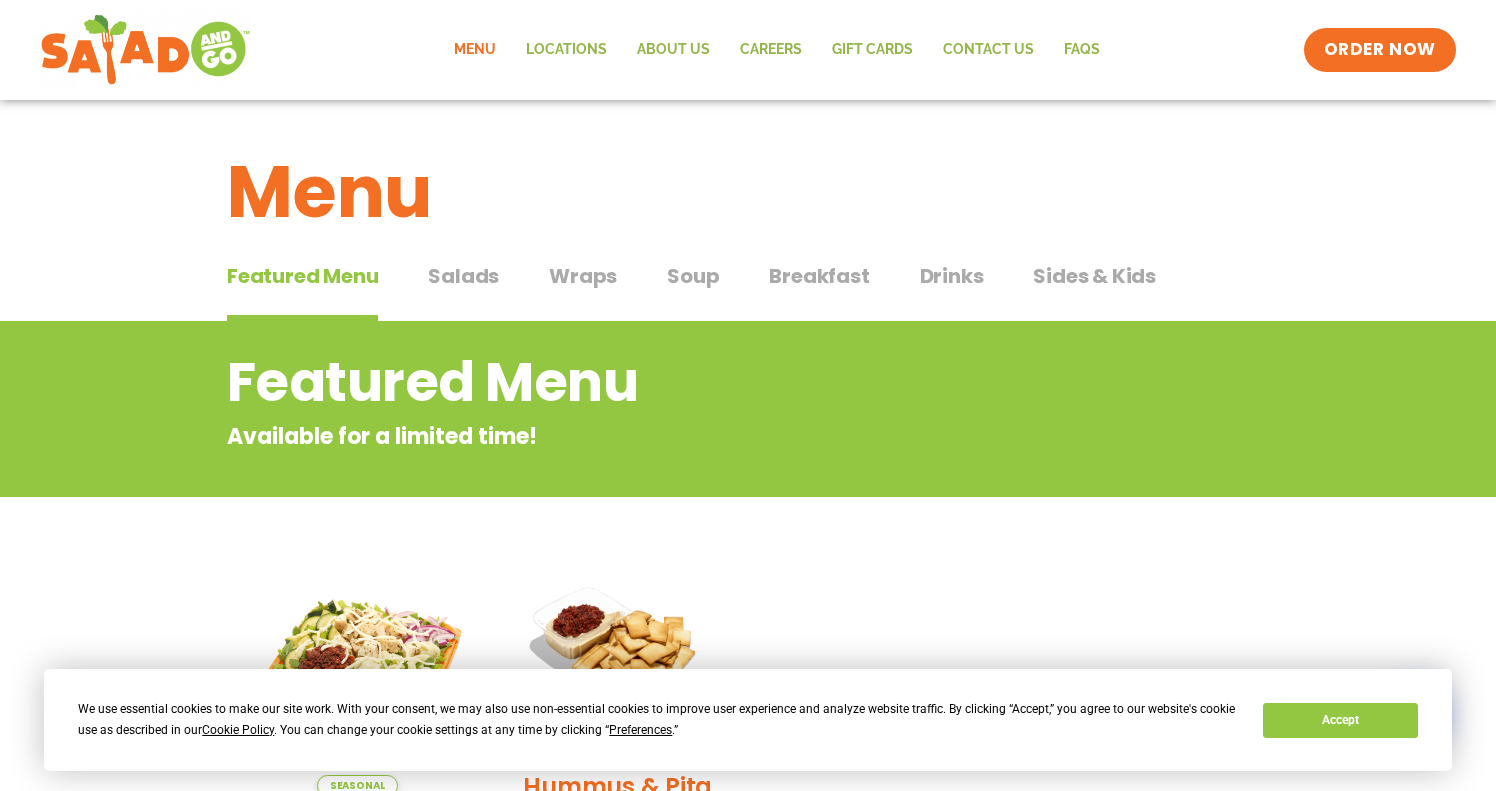click on "Salads" at bounding box center [463, 276] 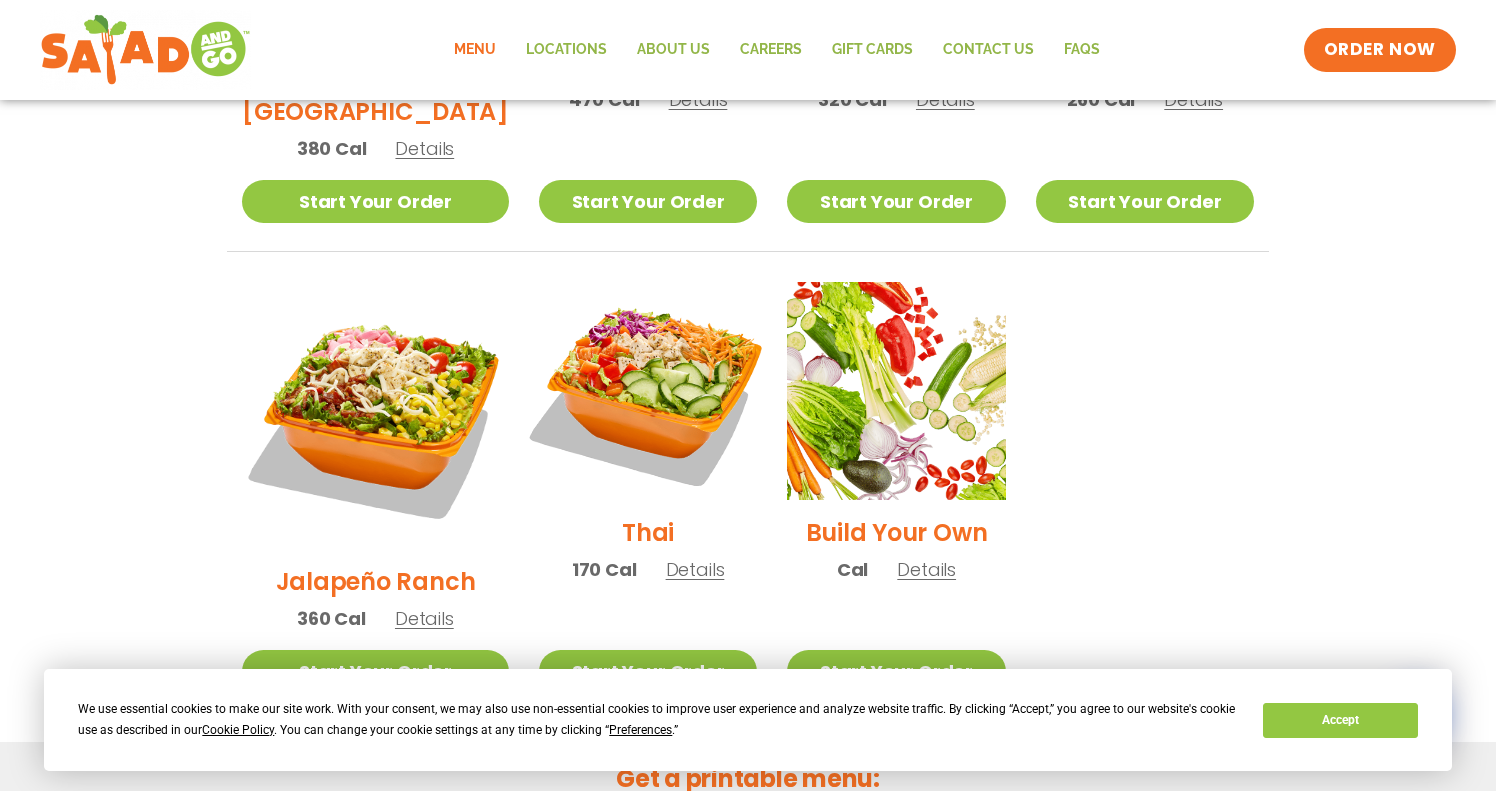 scroll, scrollTop: 1357, scrollLeft: 0, axis: vertical 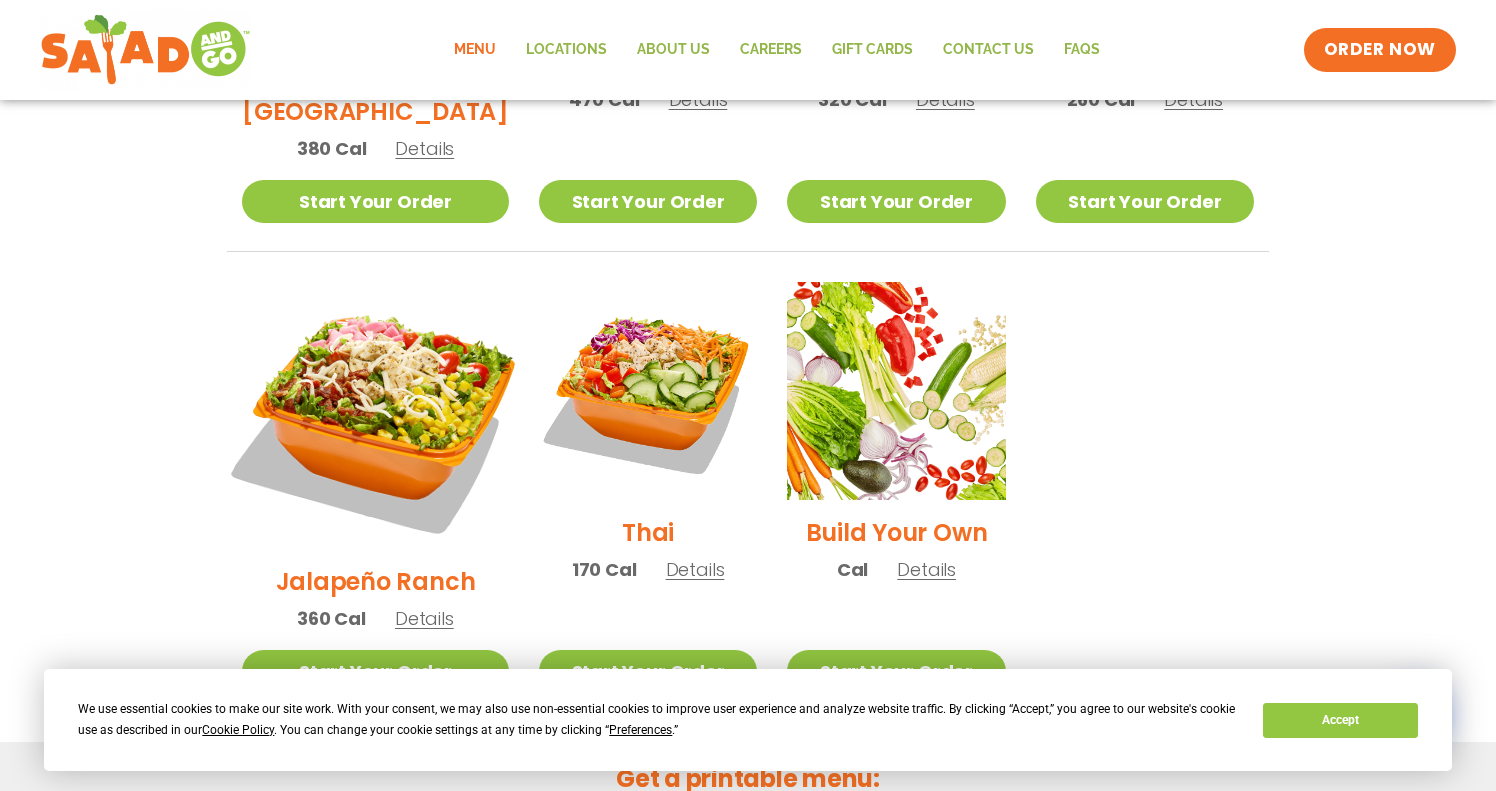 click at bounding box center [375, 415] 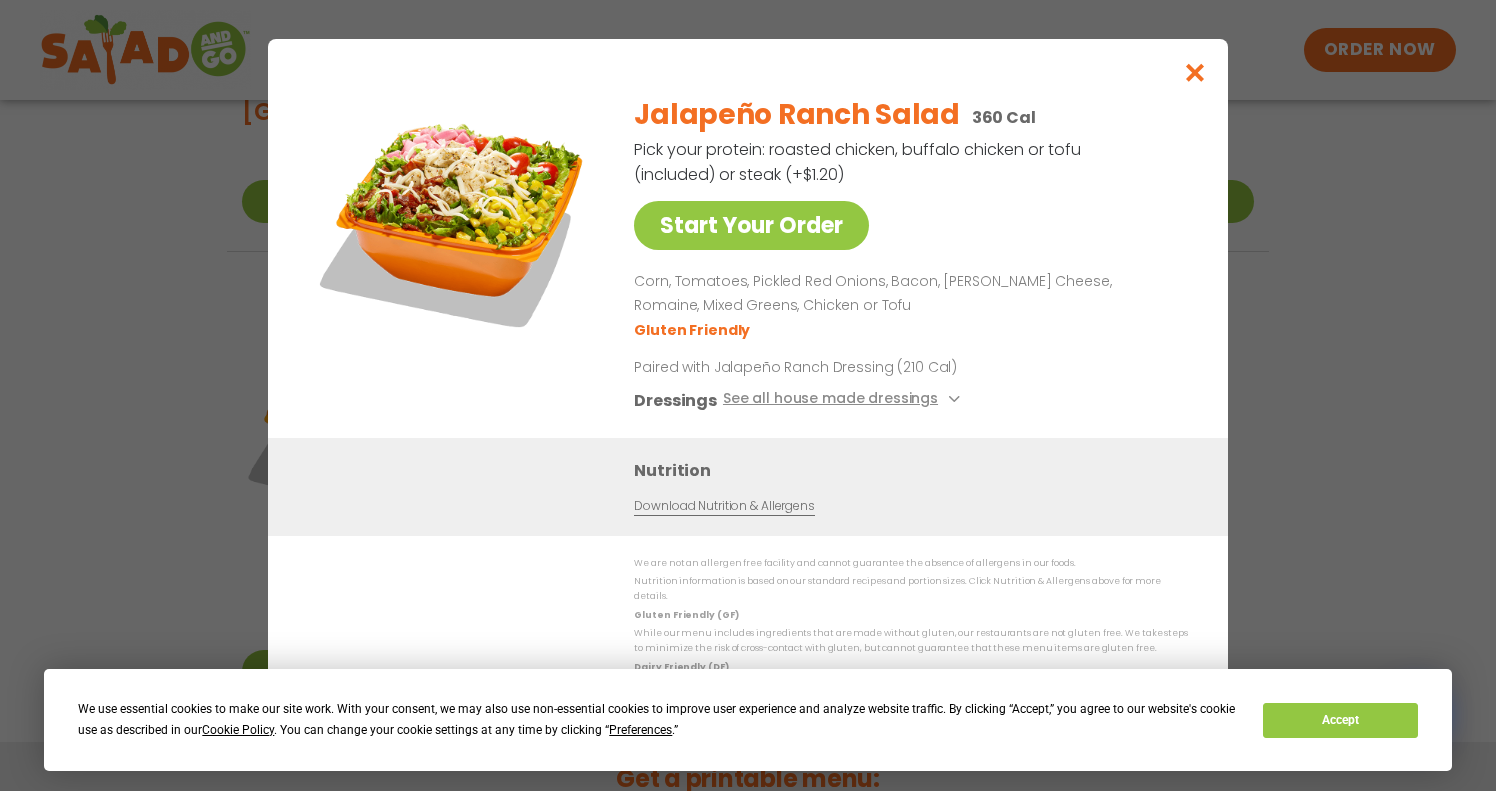 click at bounding box center [453, 219] 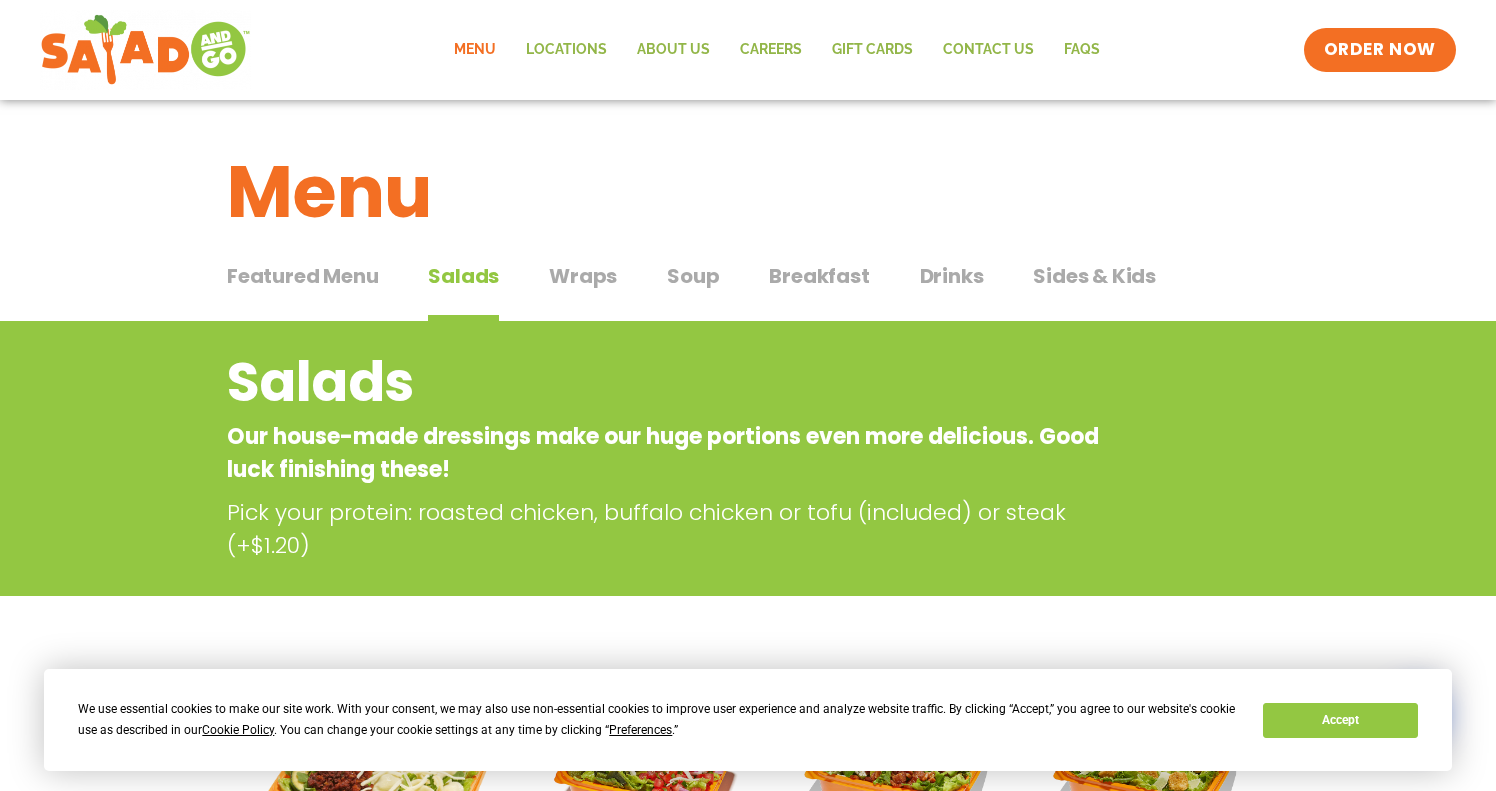 scroll, scrollTop: 0, scrollLeft: 0, axis: both 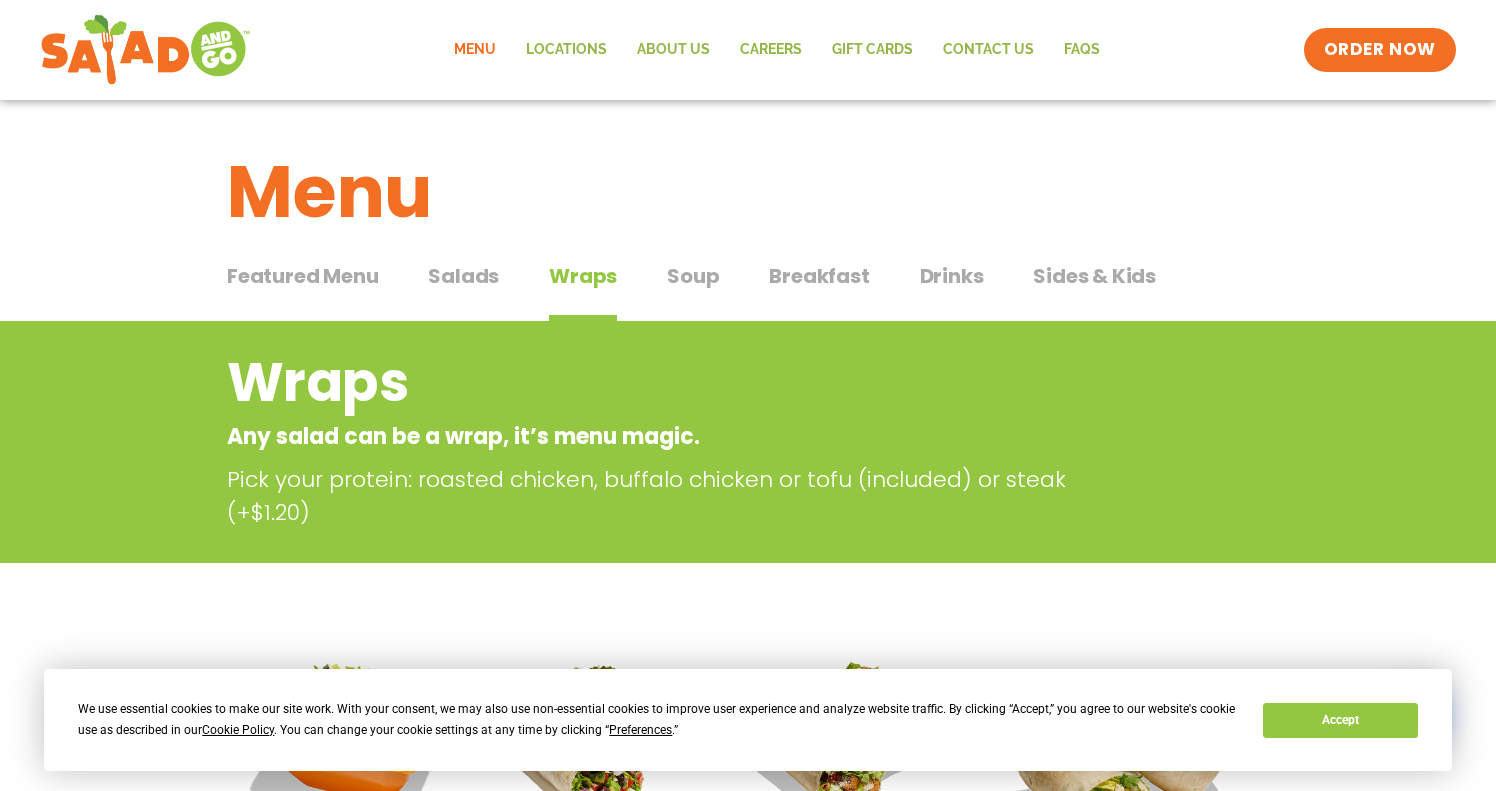 click on "Wraps Any salad can be a wrap, it’s menu magic. Pick your protein: roasted chicken, buffalo chicken or tofu (included) or steak (+$1.20)     Seasonal Tuscan Summer Wrap   780 Cal   Details   Start Your Order           Seasonal   Start Your Order Tuscan Summer Wrap  780 Cal  Pick your protein: roasted chicken, buffalo chicken or tofu (included) or steak (+$1.20)   Start Your Order SunDried Tomato Tapenade, Orecchiette Pasta, Cucumbers, Red Onion, Shredded Provolone, Arugula, Romaine, Choice of Protein Paired with Italian Vinaigrette (270 Cal) Dressings   See all house made dressings    Italian Vinaigrette   Balsamic Vinaigrette GF DF V   BBQ Ranch [PERSON_NAME] GF   Creamy Blue Cheese GF   Creamy Greek GF   Jalapeño Ranch GF   Ranch GF   Thai Peanut GF DF Nutrition   Download Nutrition & Allergens We are not an allergen free facility and cannot guarantee the absence of allergens in our foods. Gluten Friendly (GF) Dairy Friendly (DF)   Fajita   670 Cal   Details   Start Your Order           Start Your Order" at bounding box center [748, 1107] 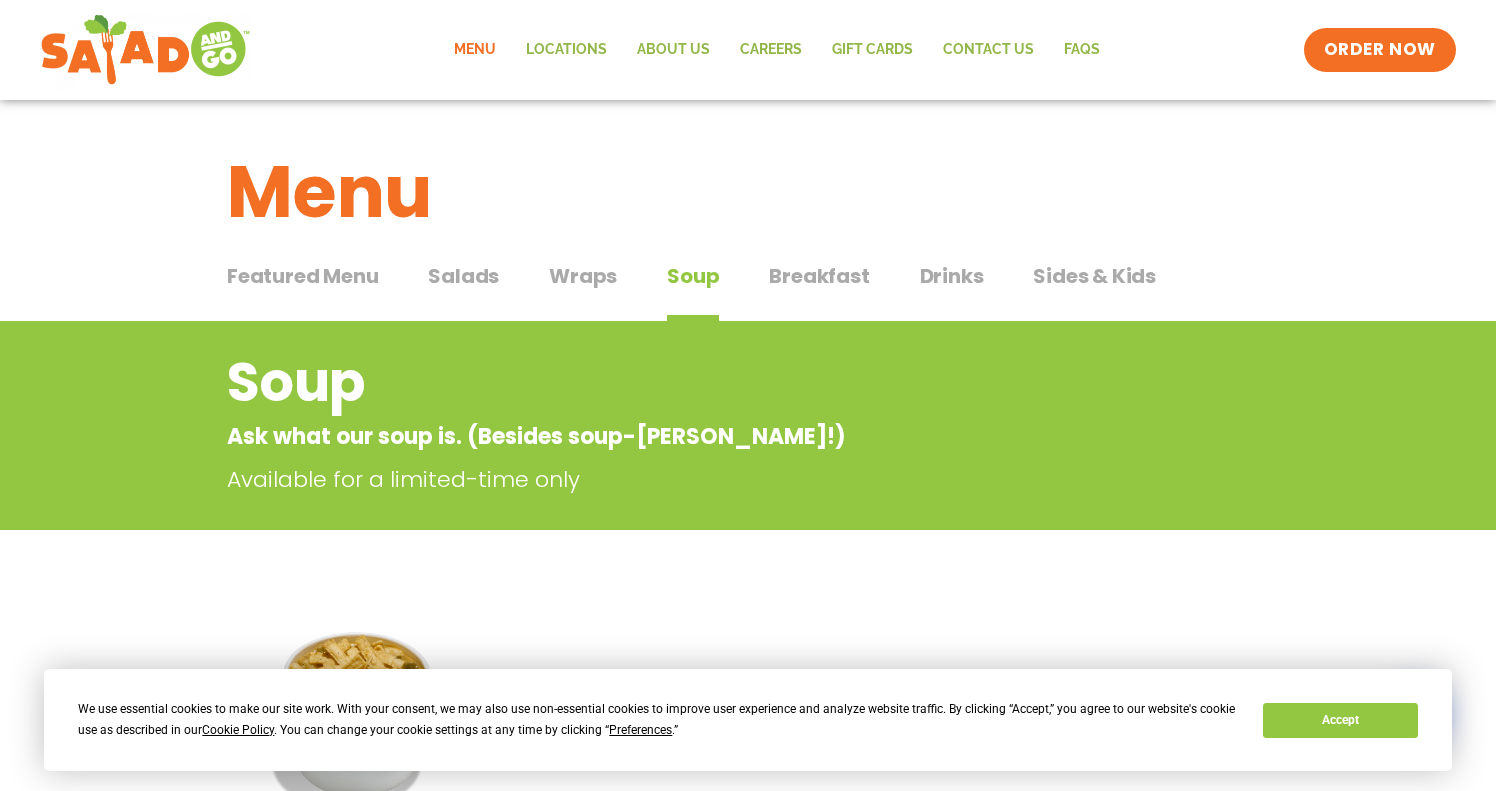 scroll, scrollTop: -2, scrollLeft: 0, axis: vertical 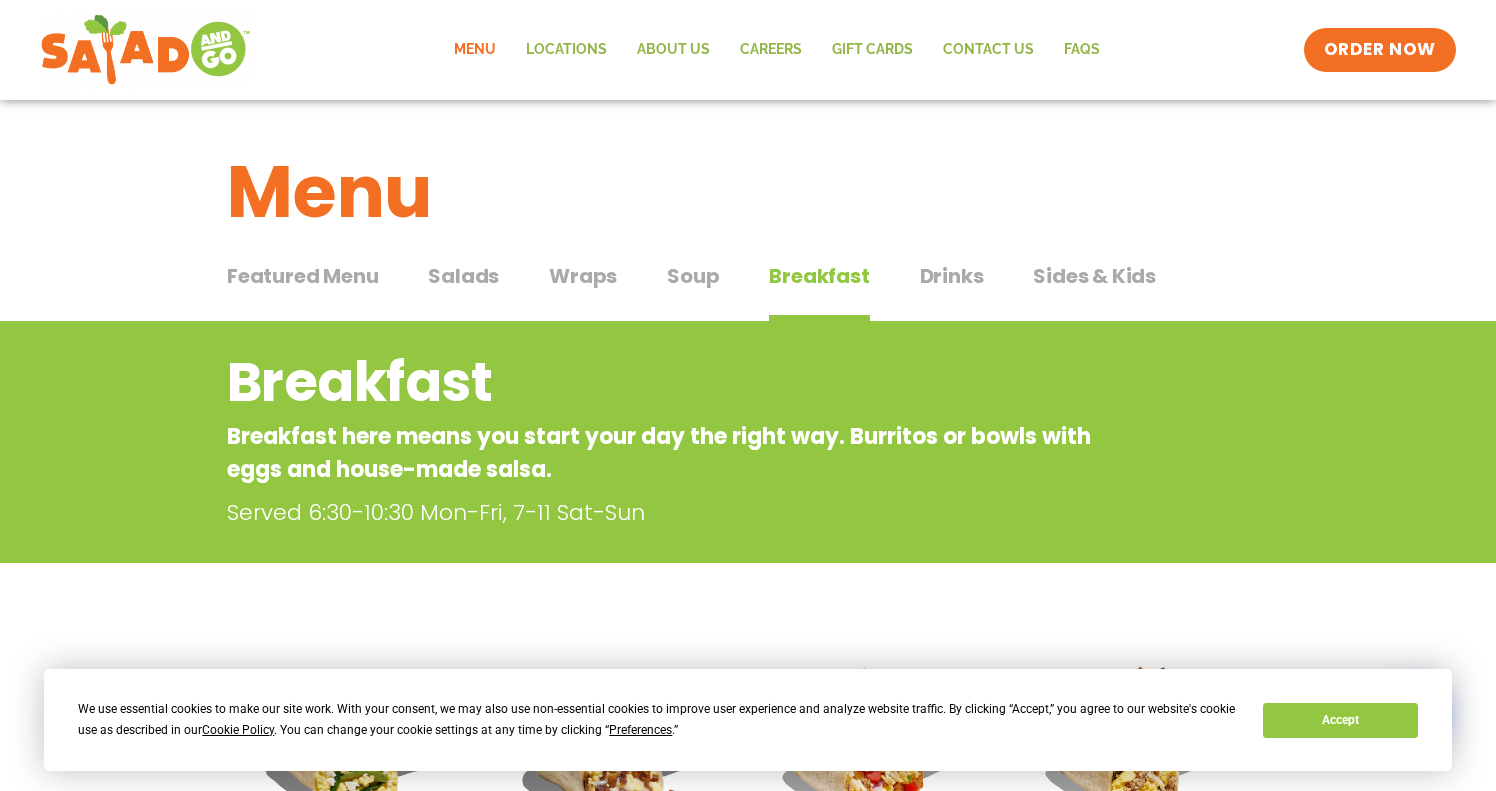click on "Menu" at bounding box center [748, 192] 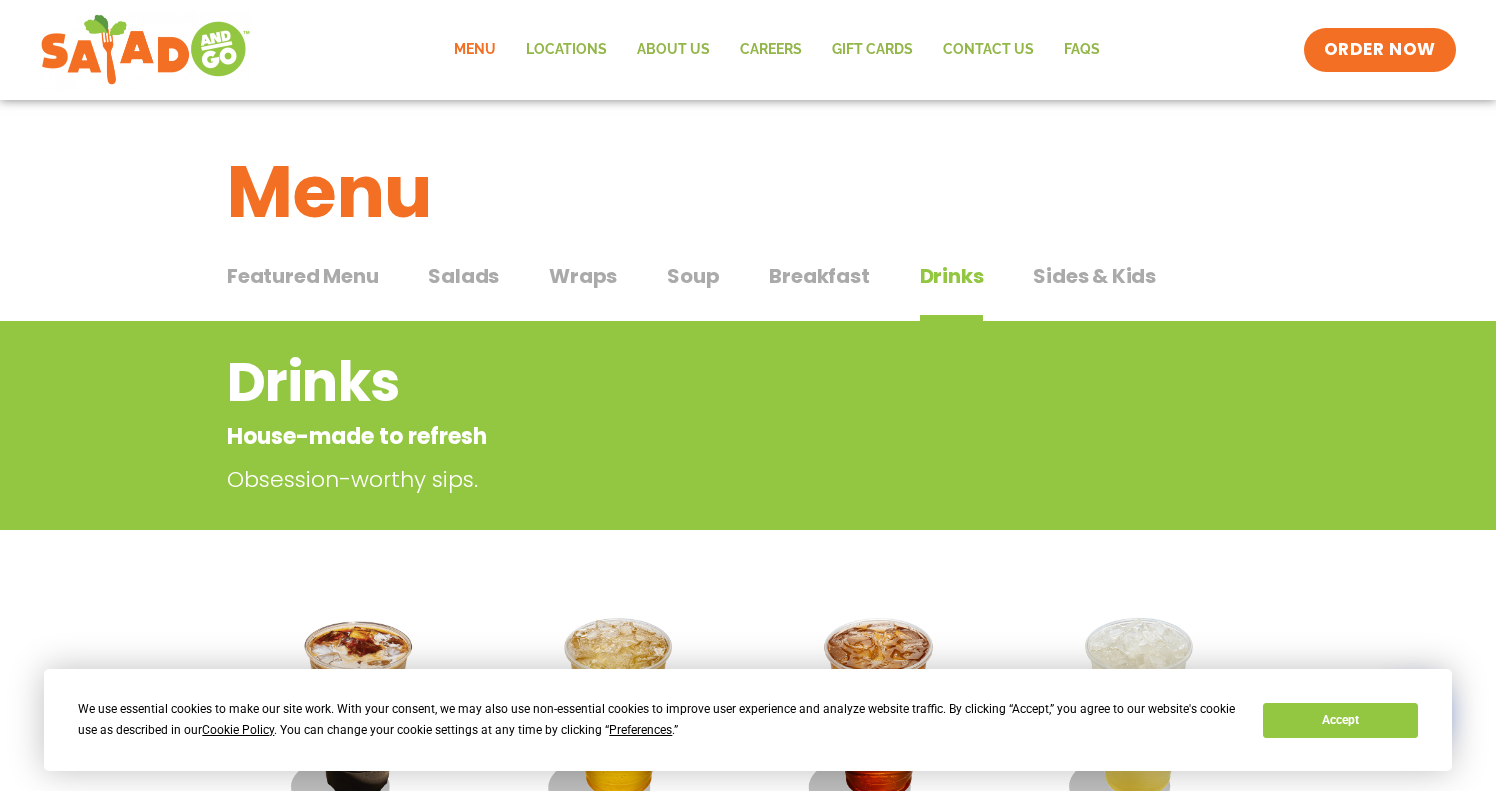 click on "Sides & Kids" at bounding box center (1094, 276) 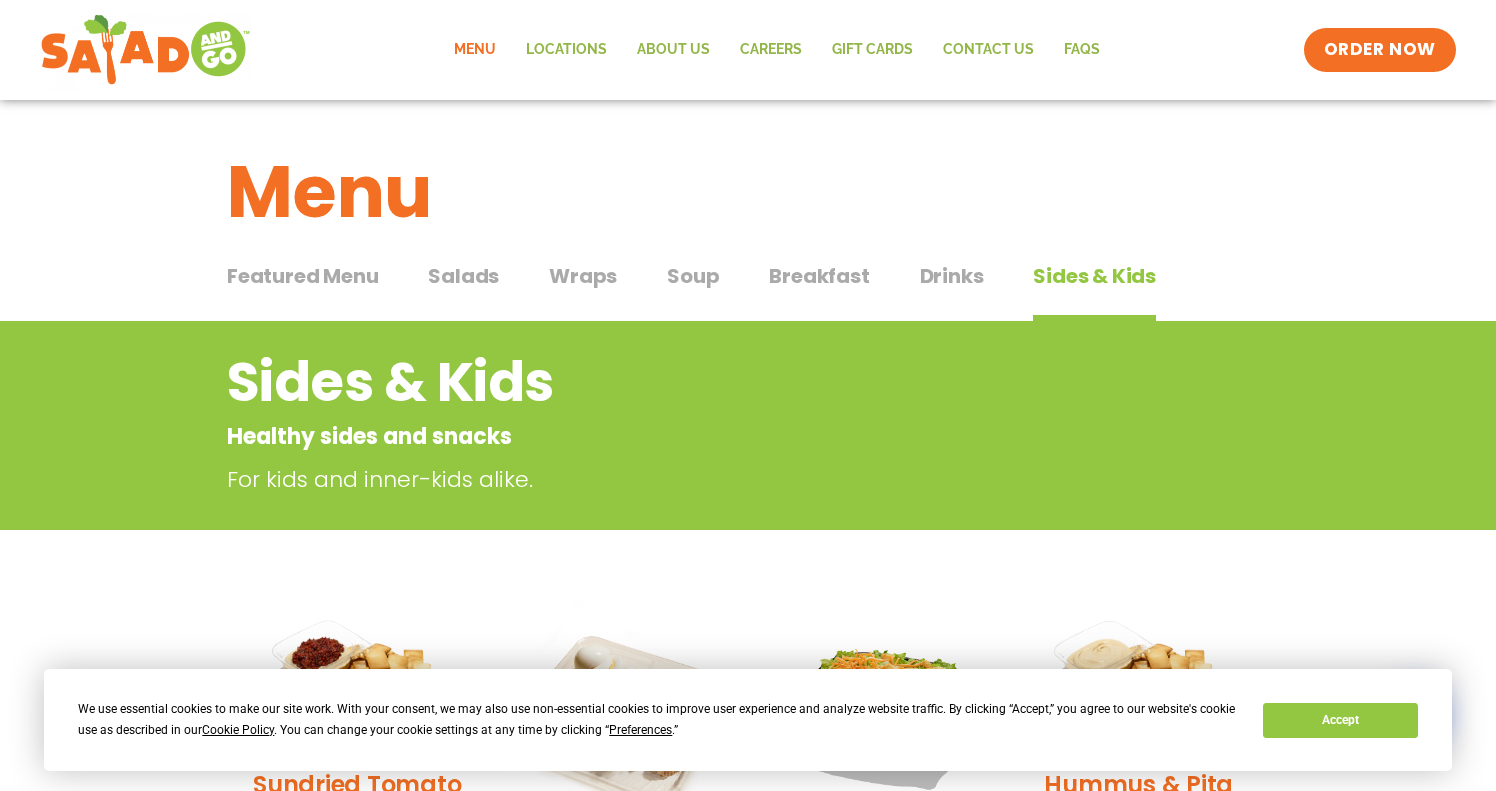 scroll, scrollTop: 0, scrollLeft: 0, axis: both 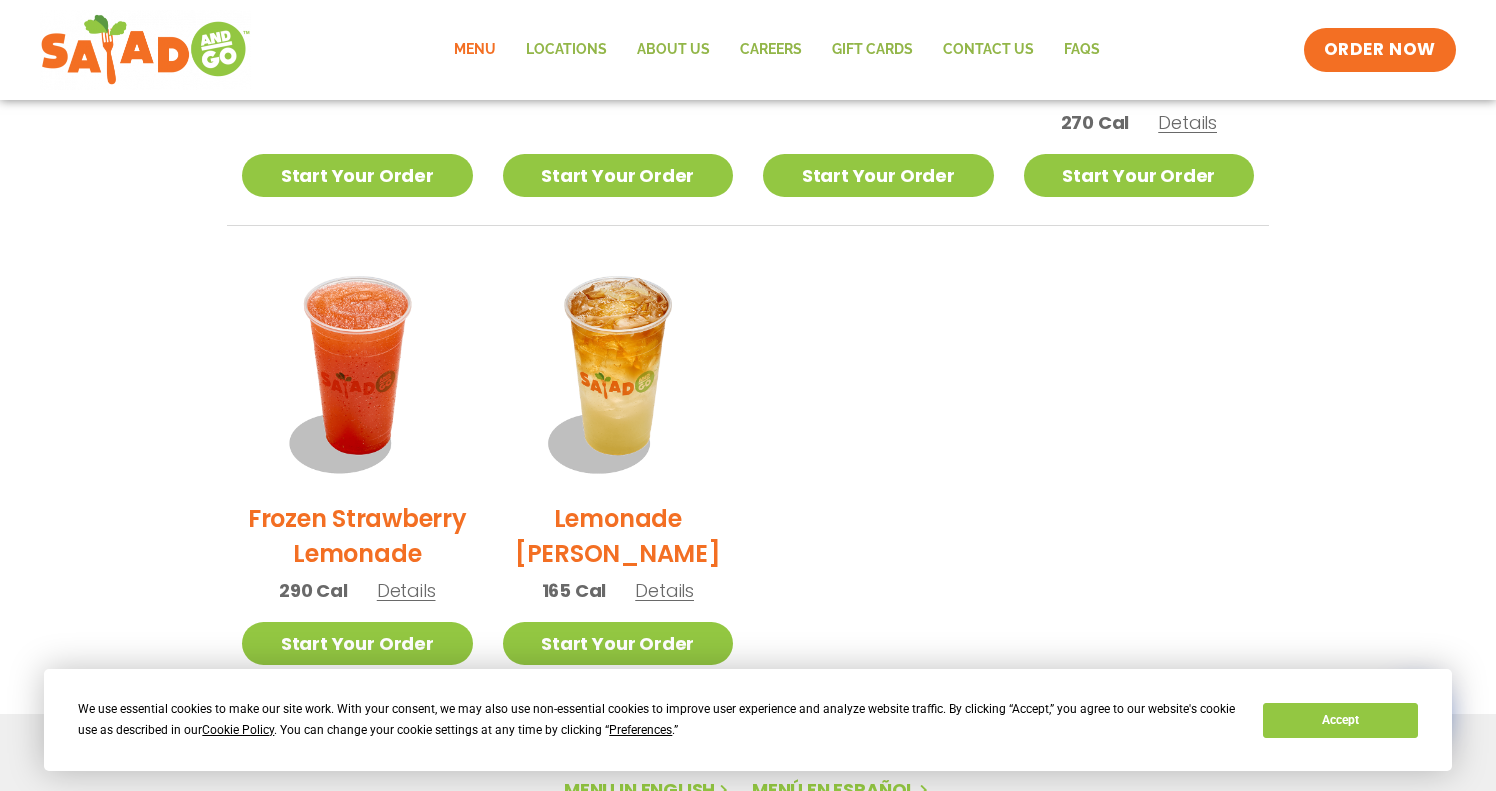 click on "Lemonade [PERSON_NAME]   165 Cal   Details" at bounding box center [618, 439] 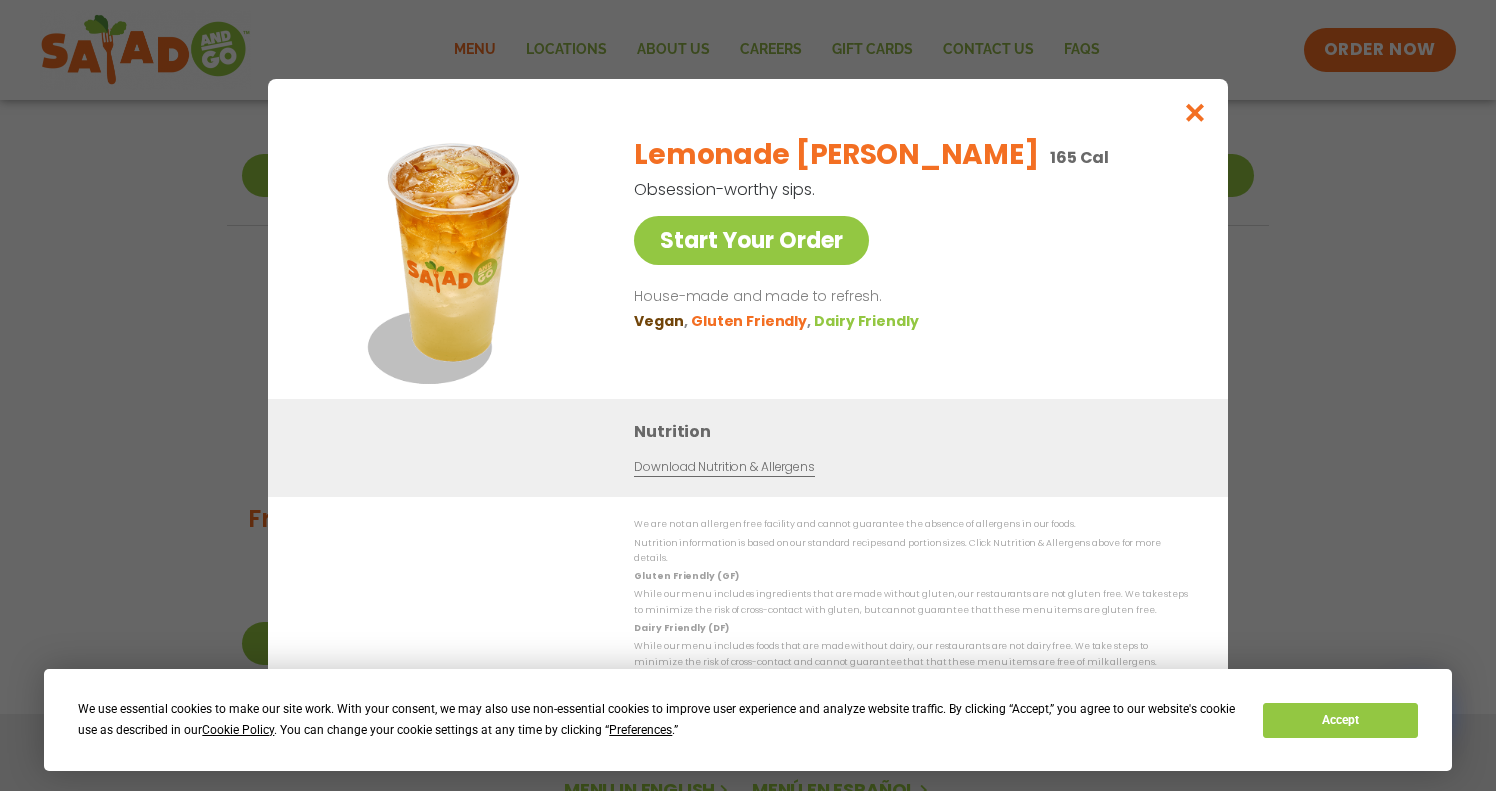 click at bounding box center [1195, 112] 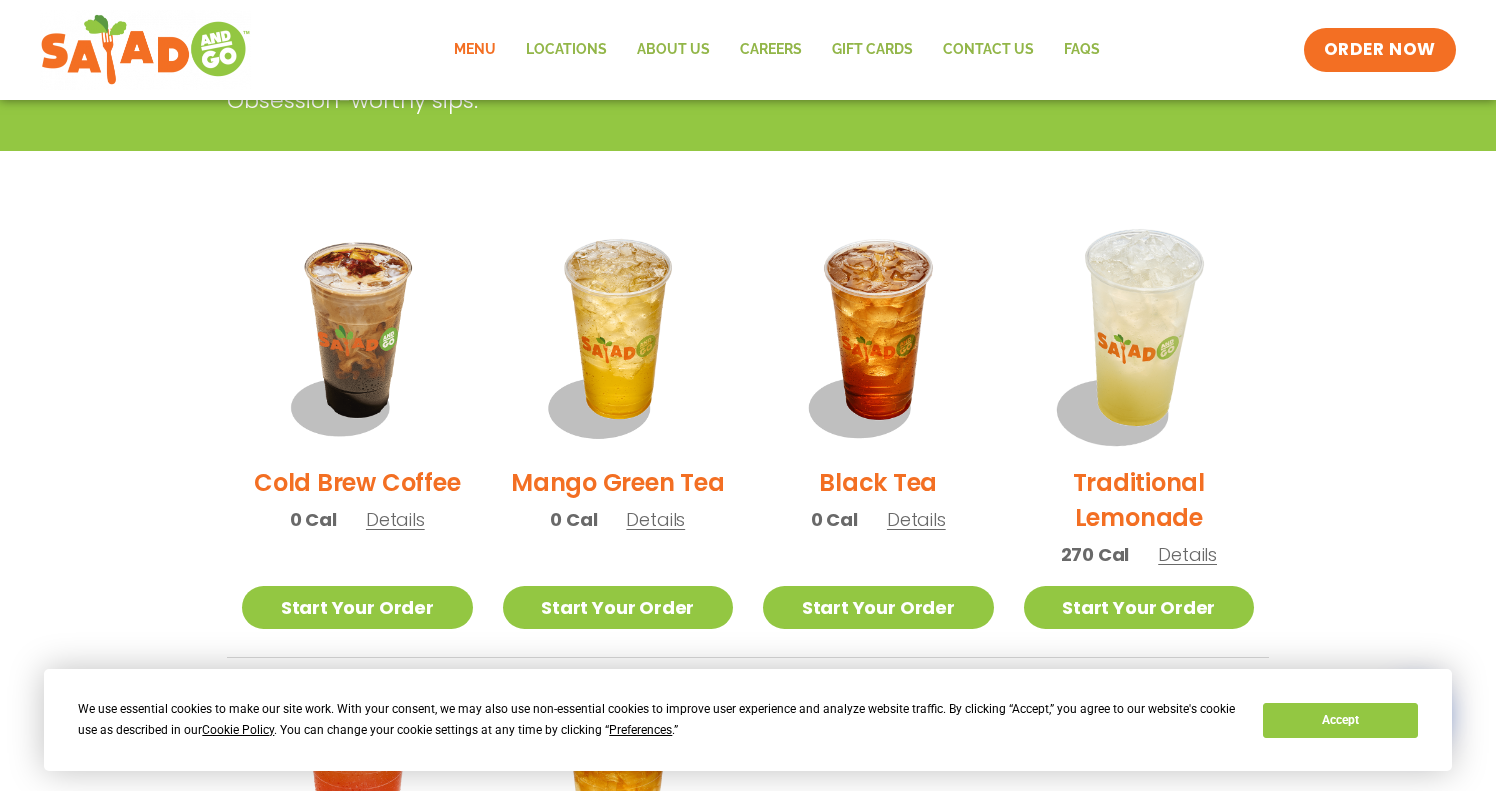 scroll, scrollTop: 440, scrollLeft: 0, axis: vertical 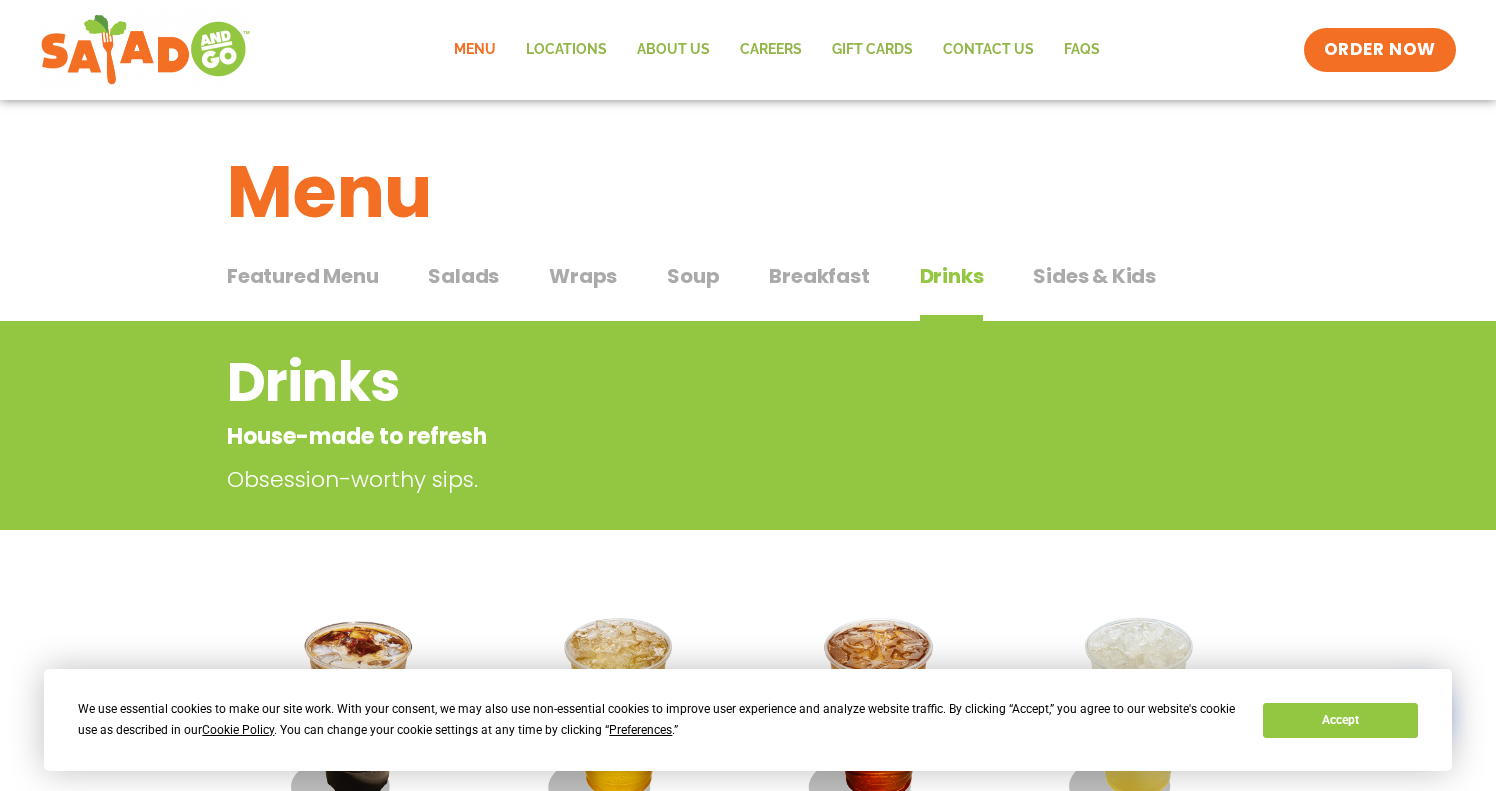 click on "Wraps" at bounding box center [583, 276] 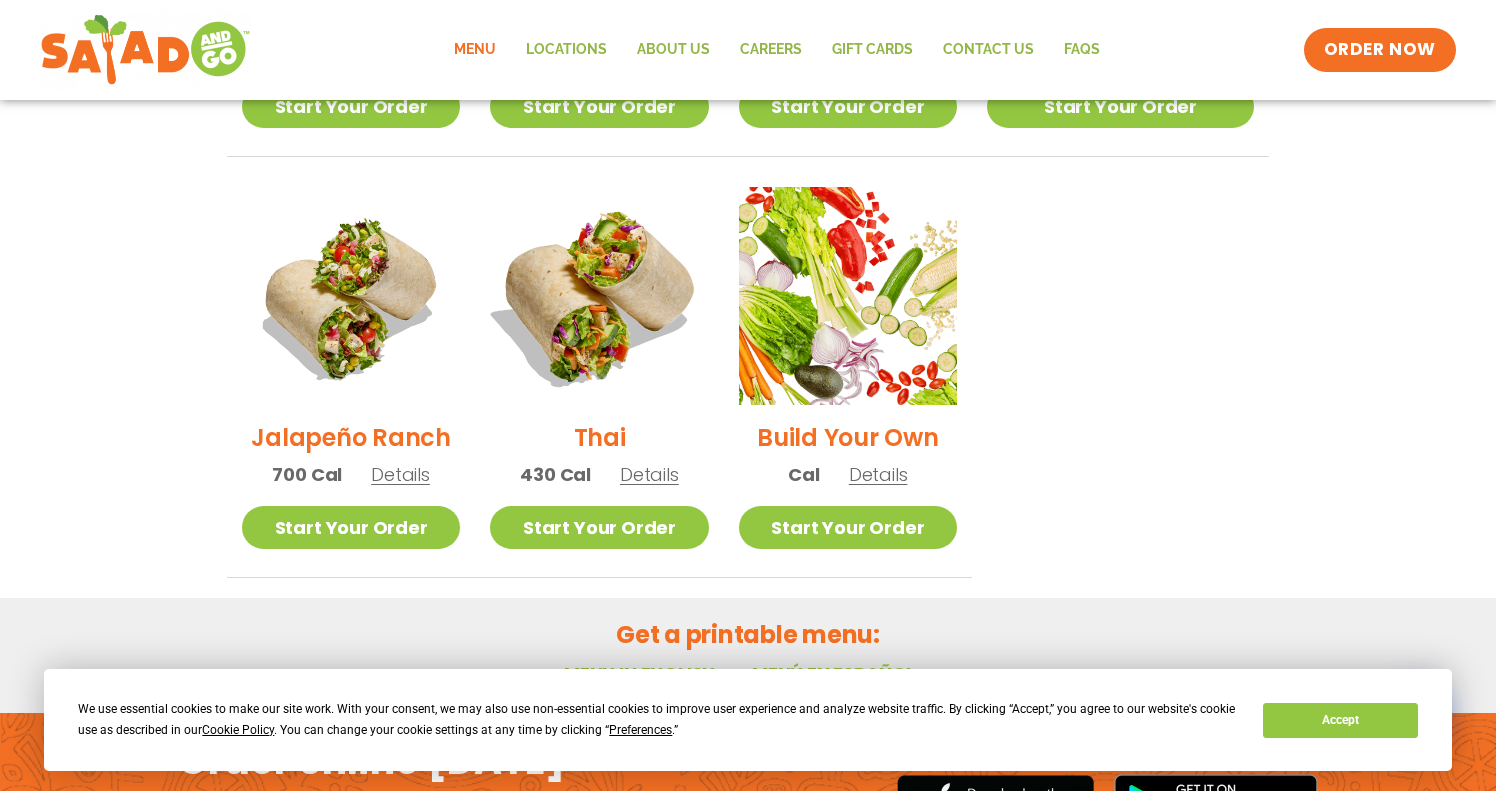 scroll, scrollTop: 1384, scrollLeft: 0, axis: vertical 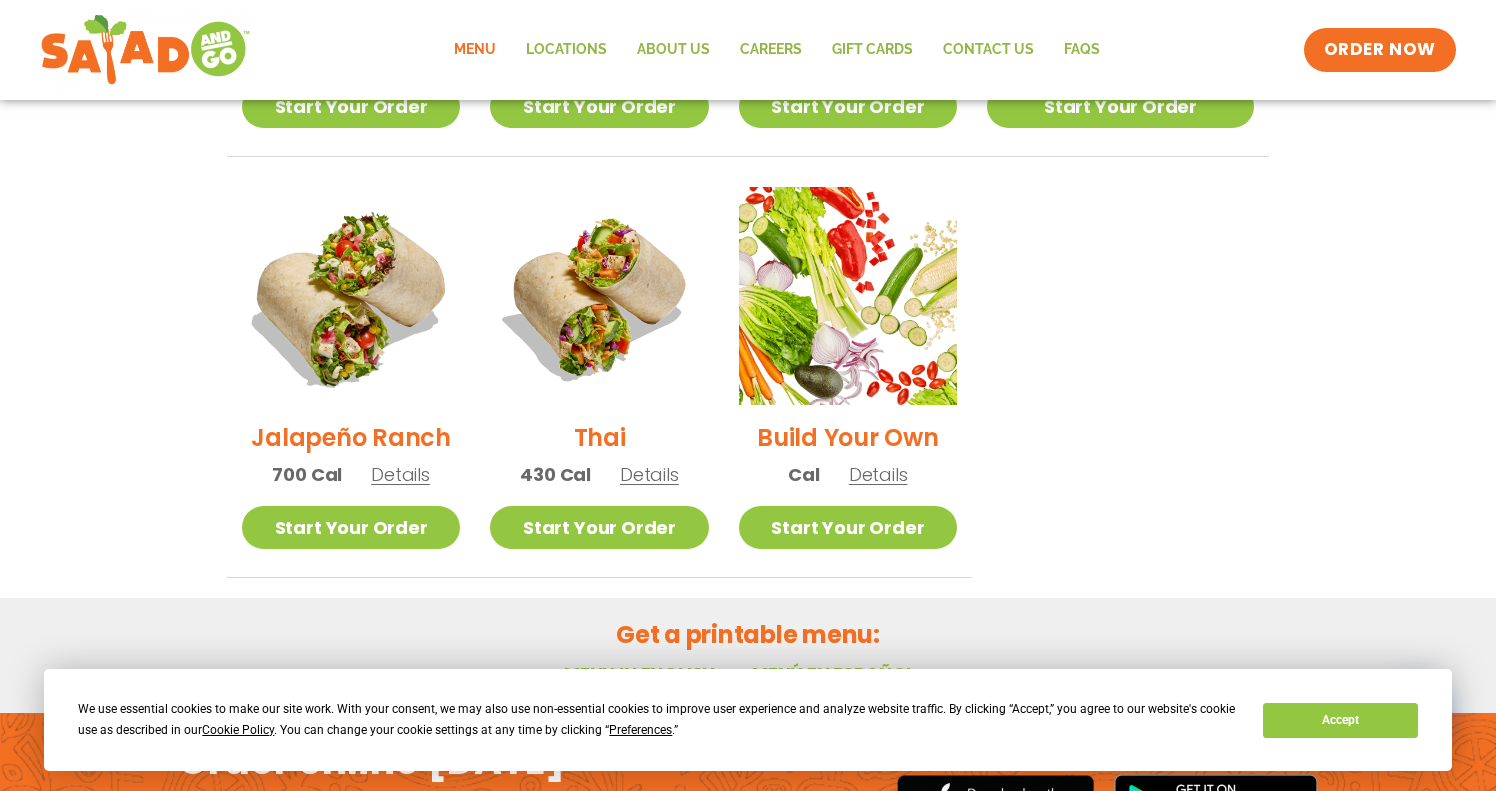 click at bounding box center [351, 296] 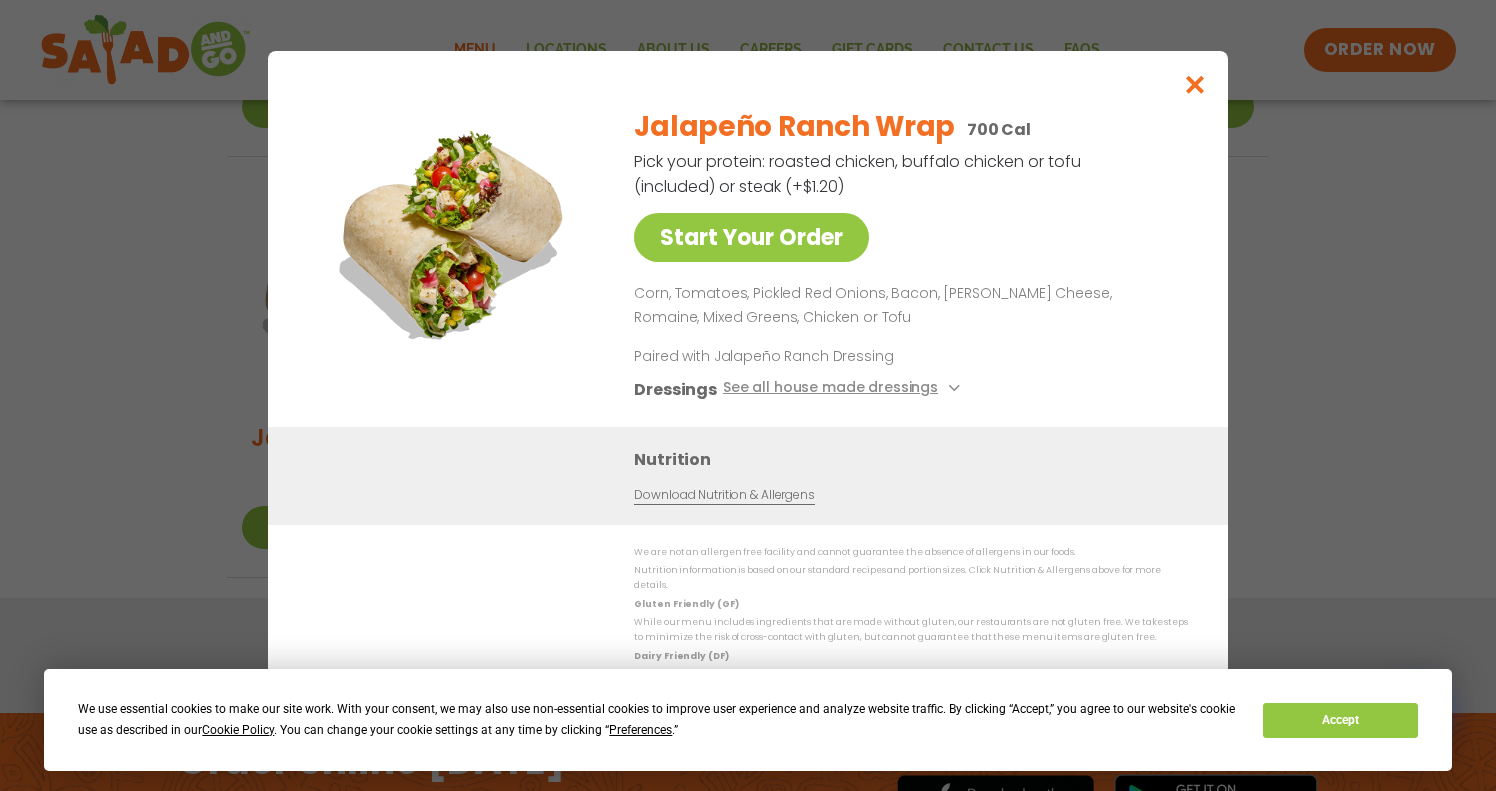 click at bounding box center (1195, 84) 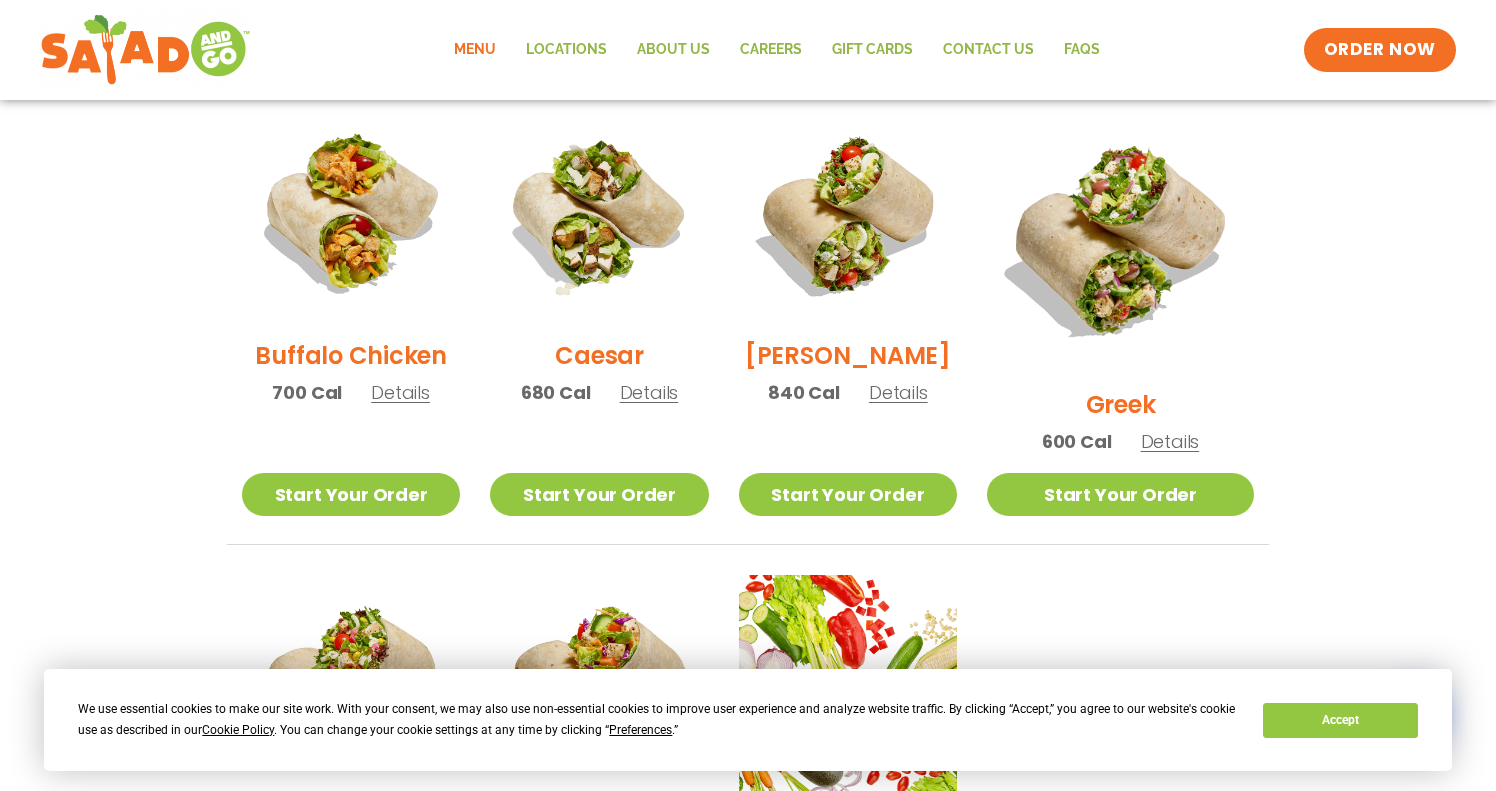 scroll, scrollTop: 981, scrollLeft: 0, axis: vertical 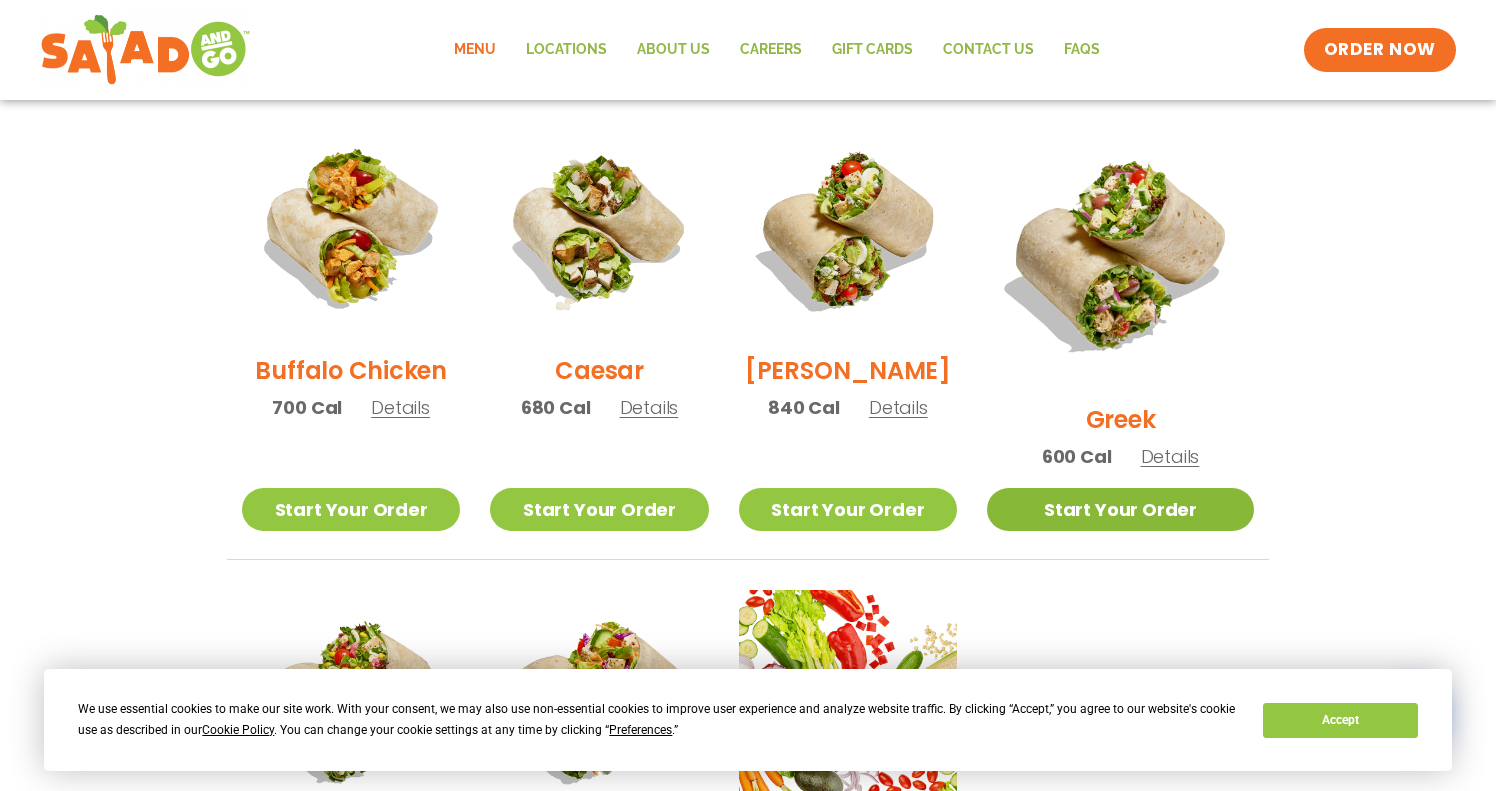 click on "Start Your Order" at bounding box center (1120, 509) 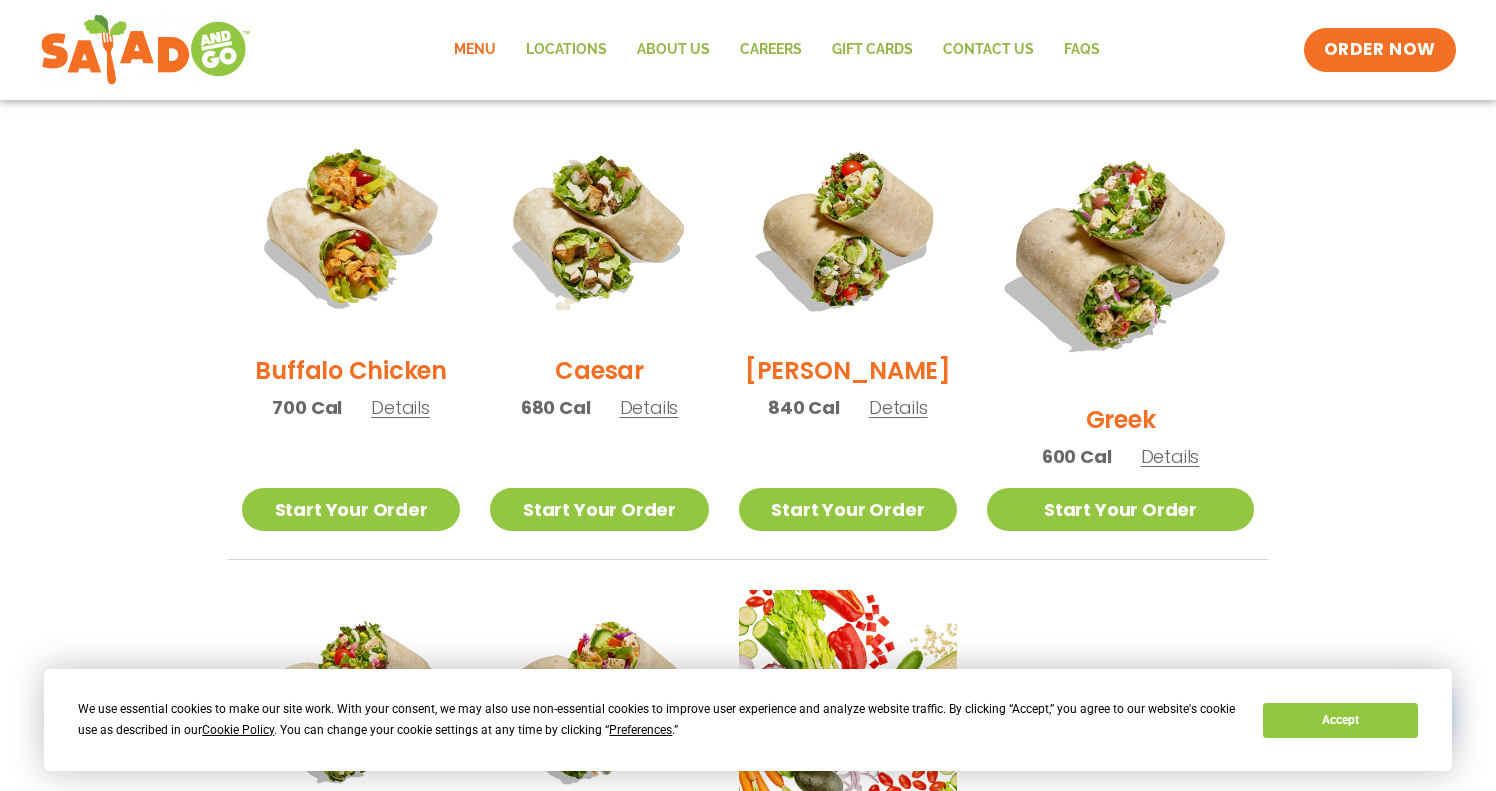 click on "Details" at bounding box center (1170, 456) 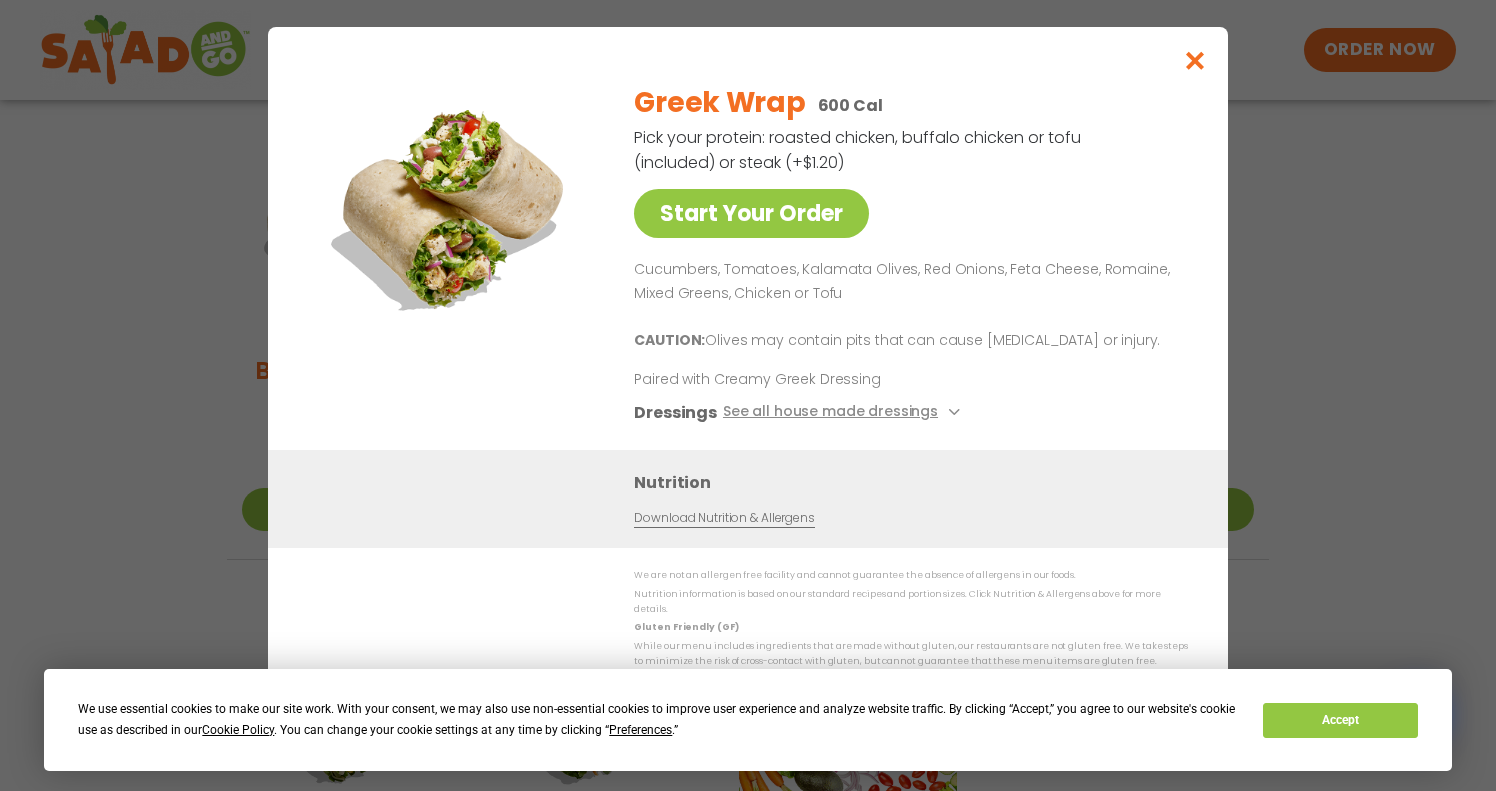 click at bounding box center (453, 207) 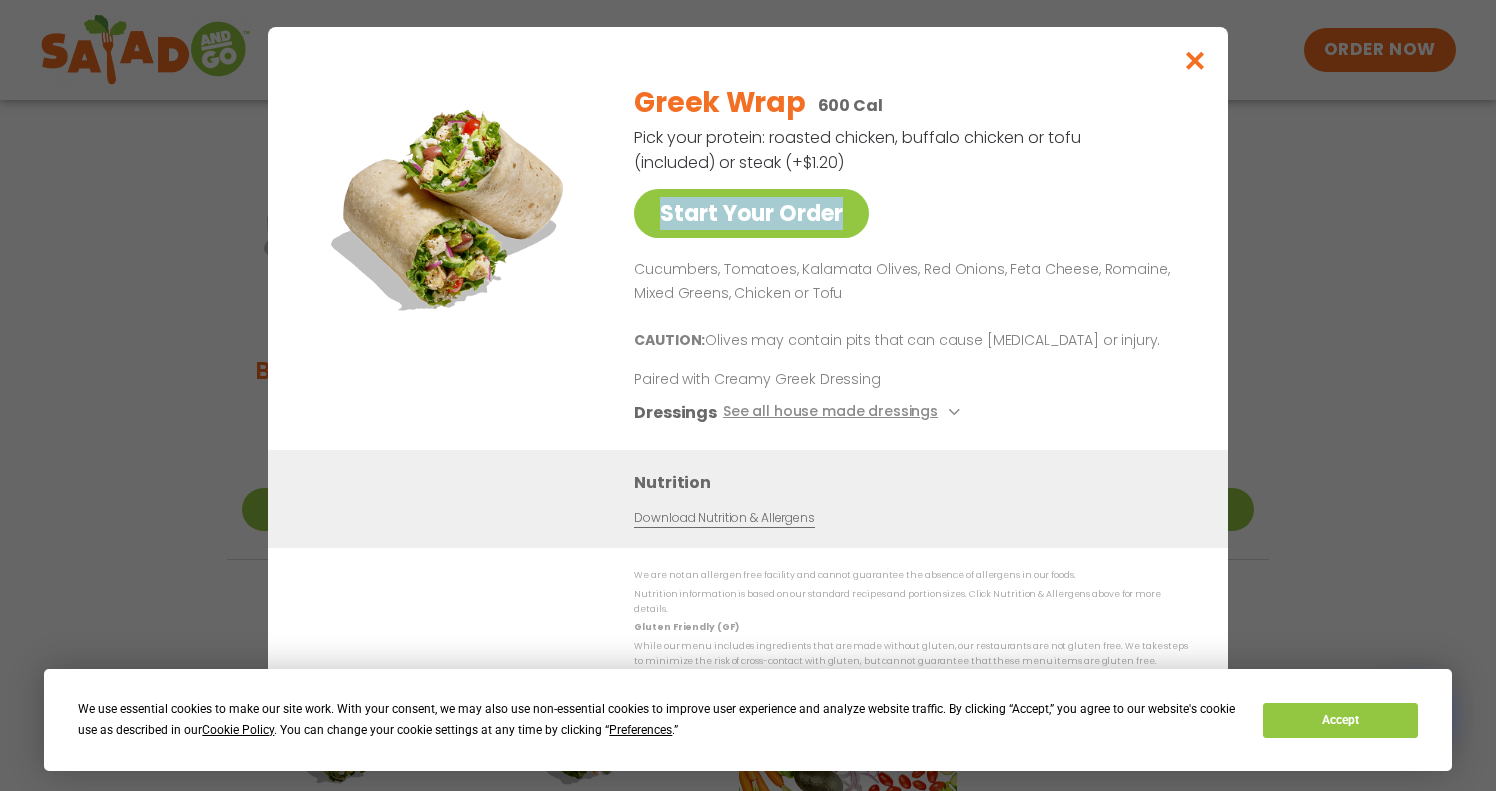 click at bounding box center [1195, 60] 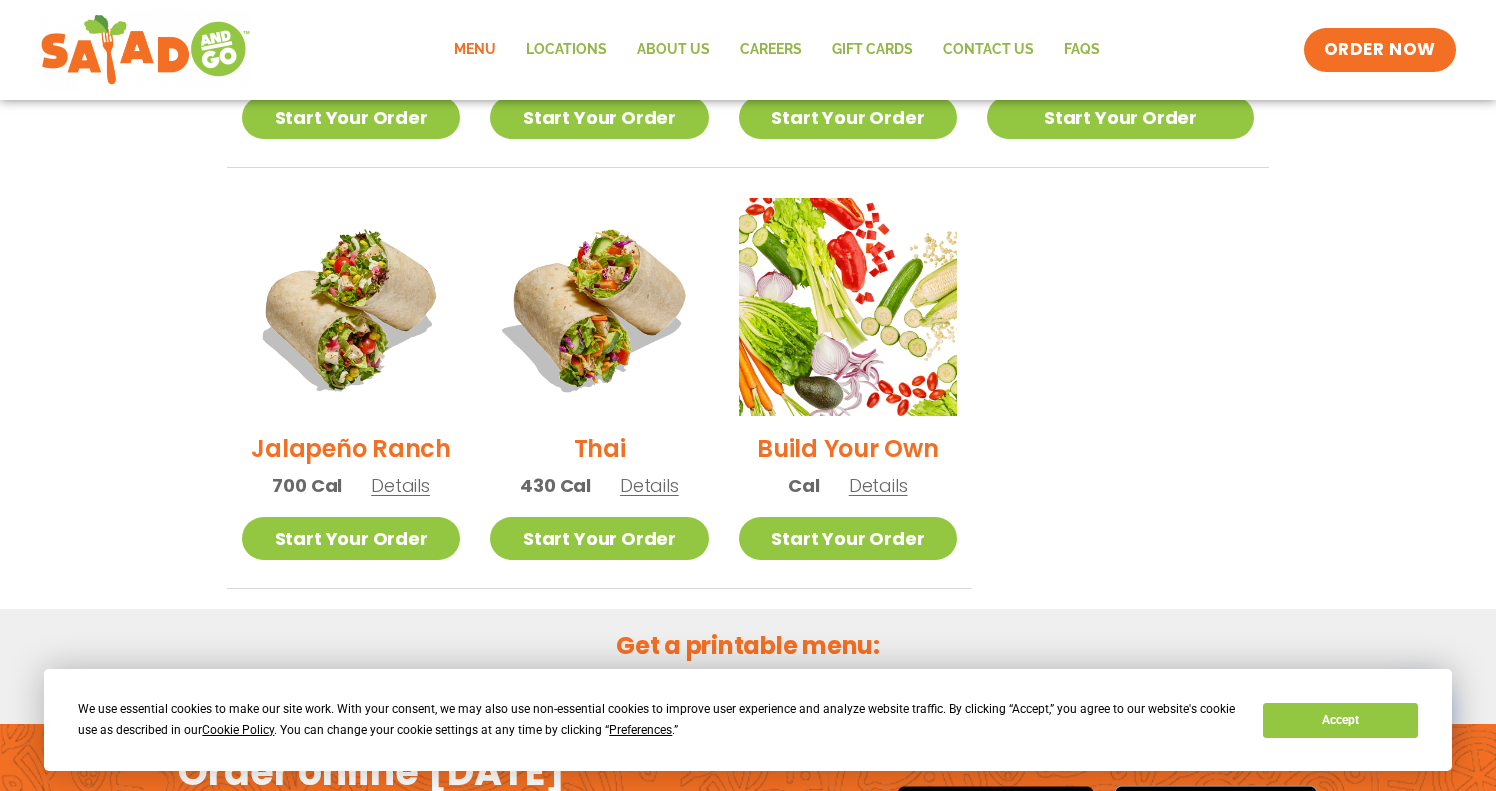 scroll, scrollTop: 1375, scrollLeft: 0, axis: vertical 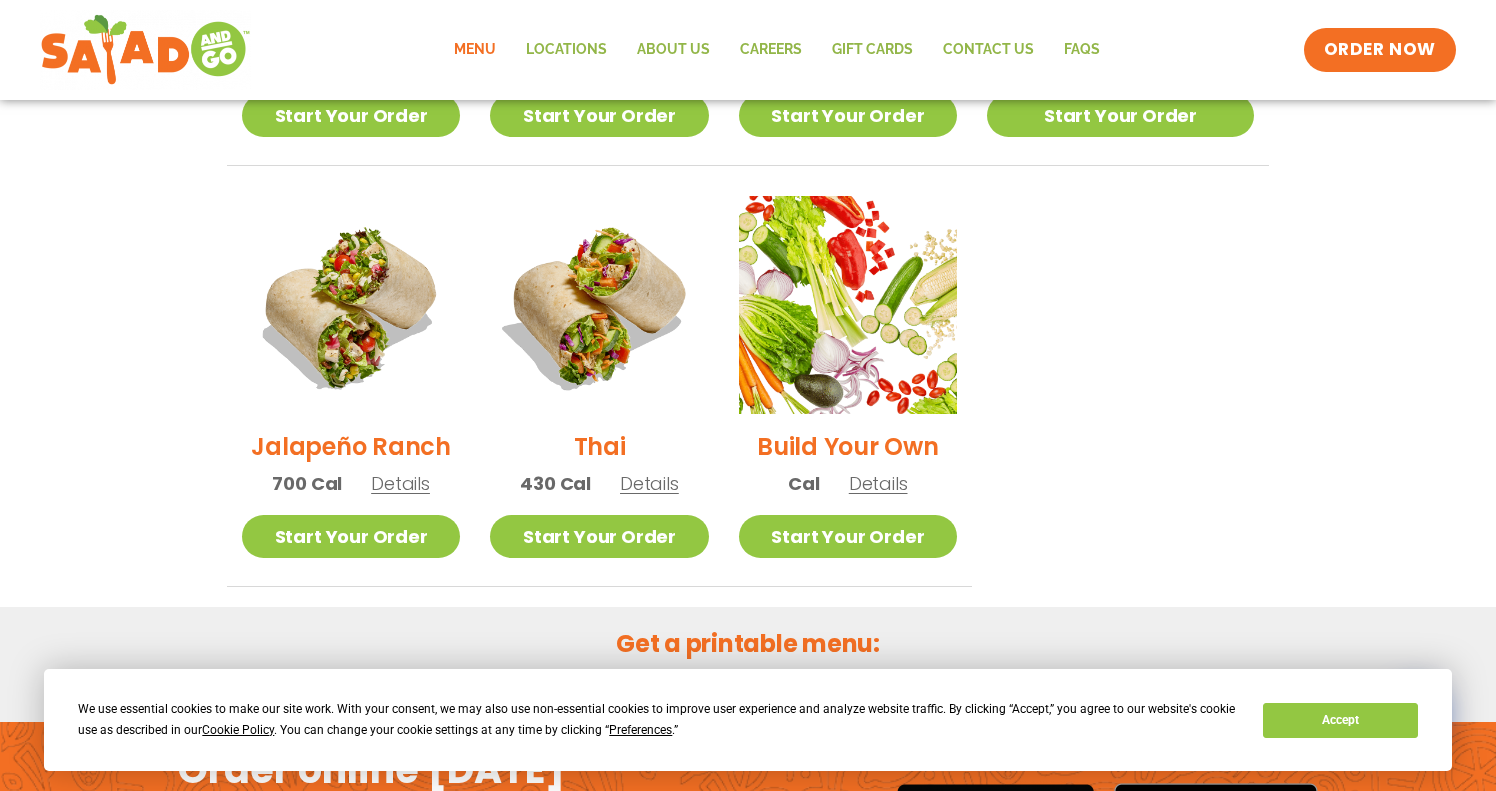 click on "Details" at bounding box center (400, 483) 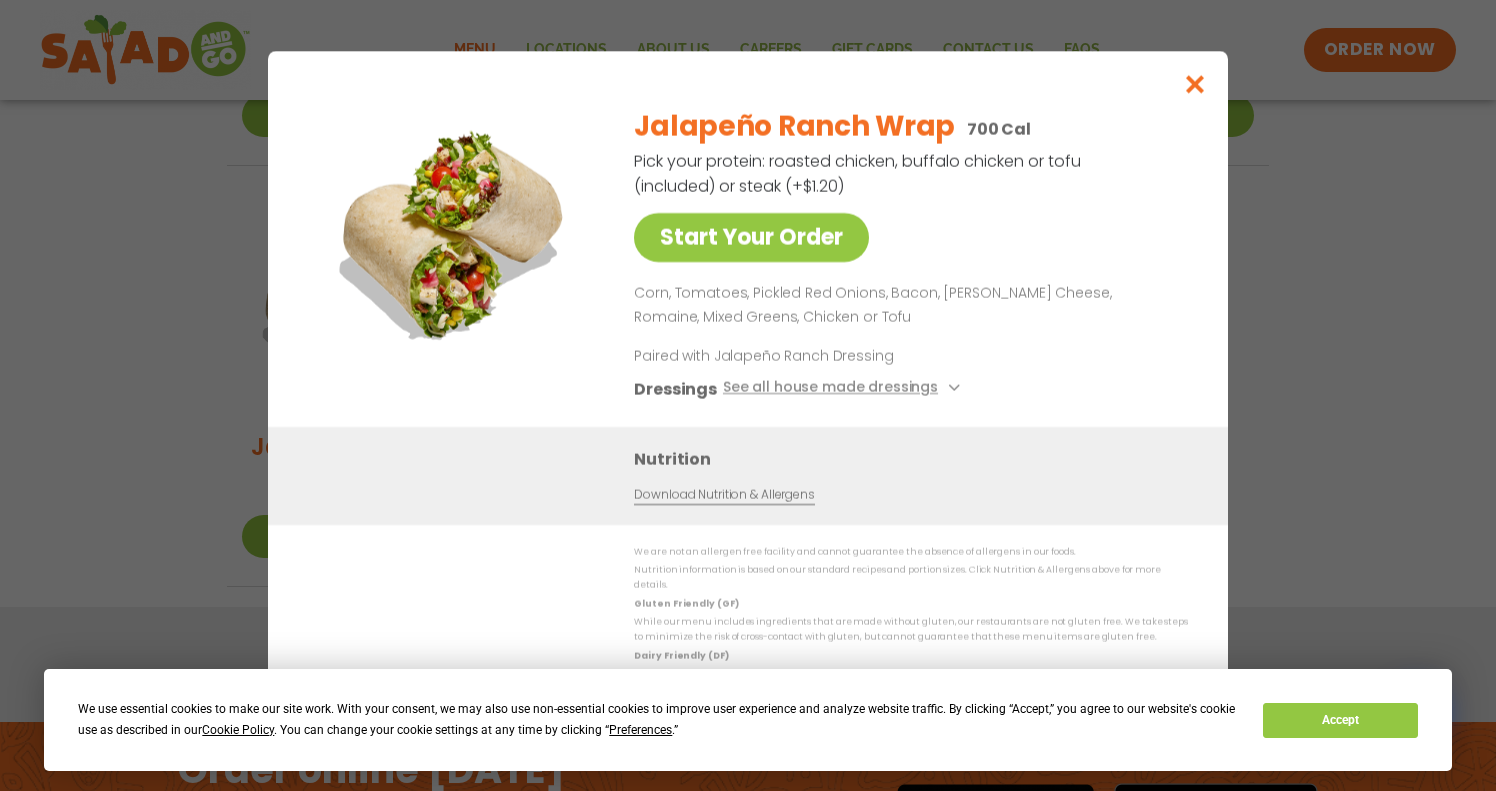 click at bounding box center [1195, 84] 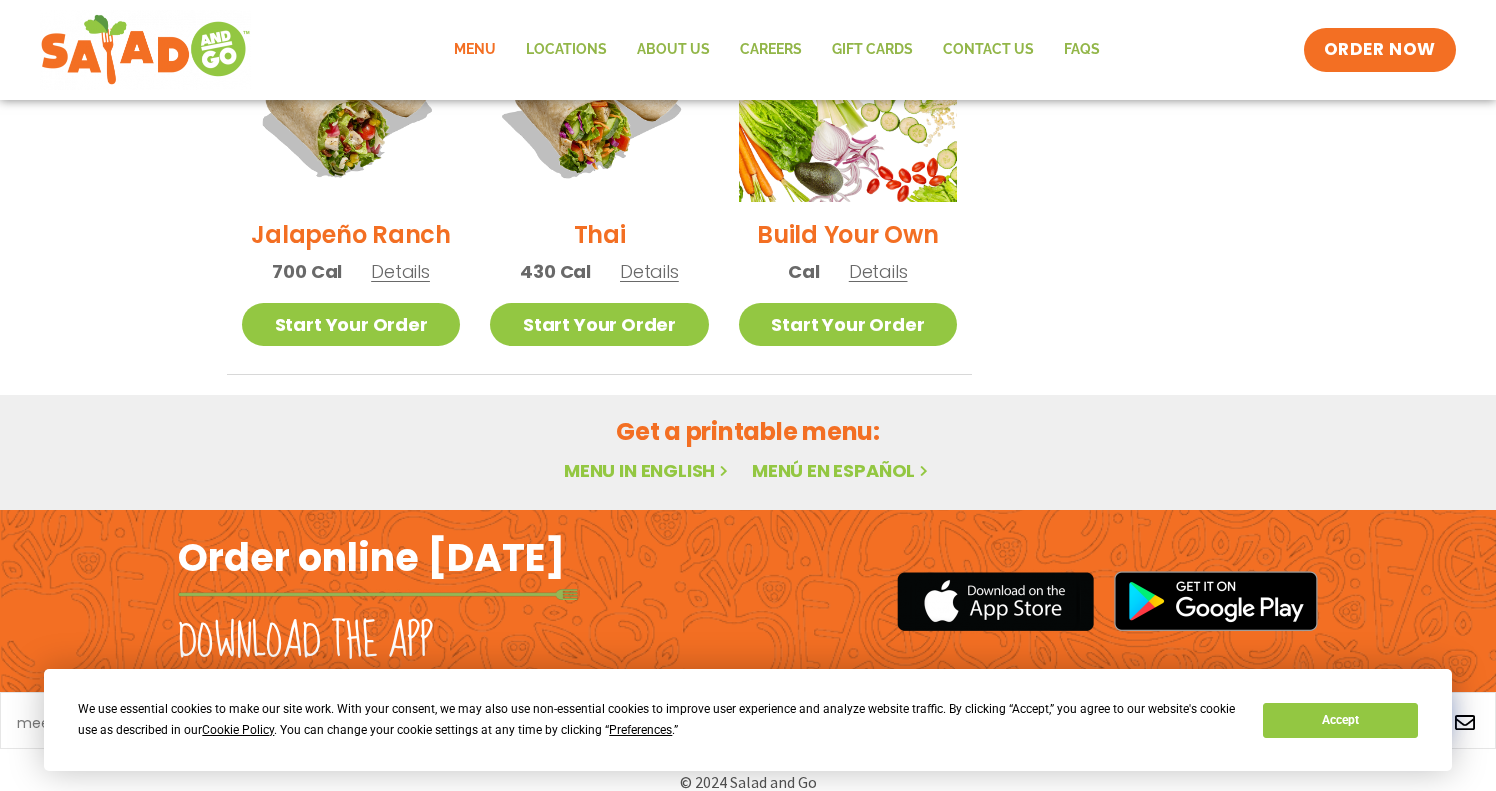 scroll, scrollTop: 1586, scrollLeft: 0, axis: vertical 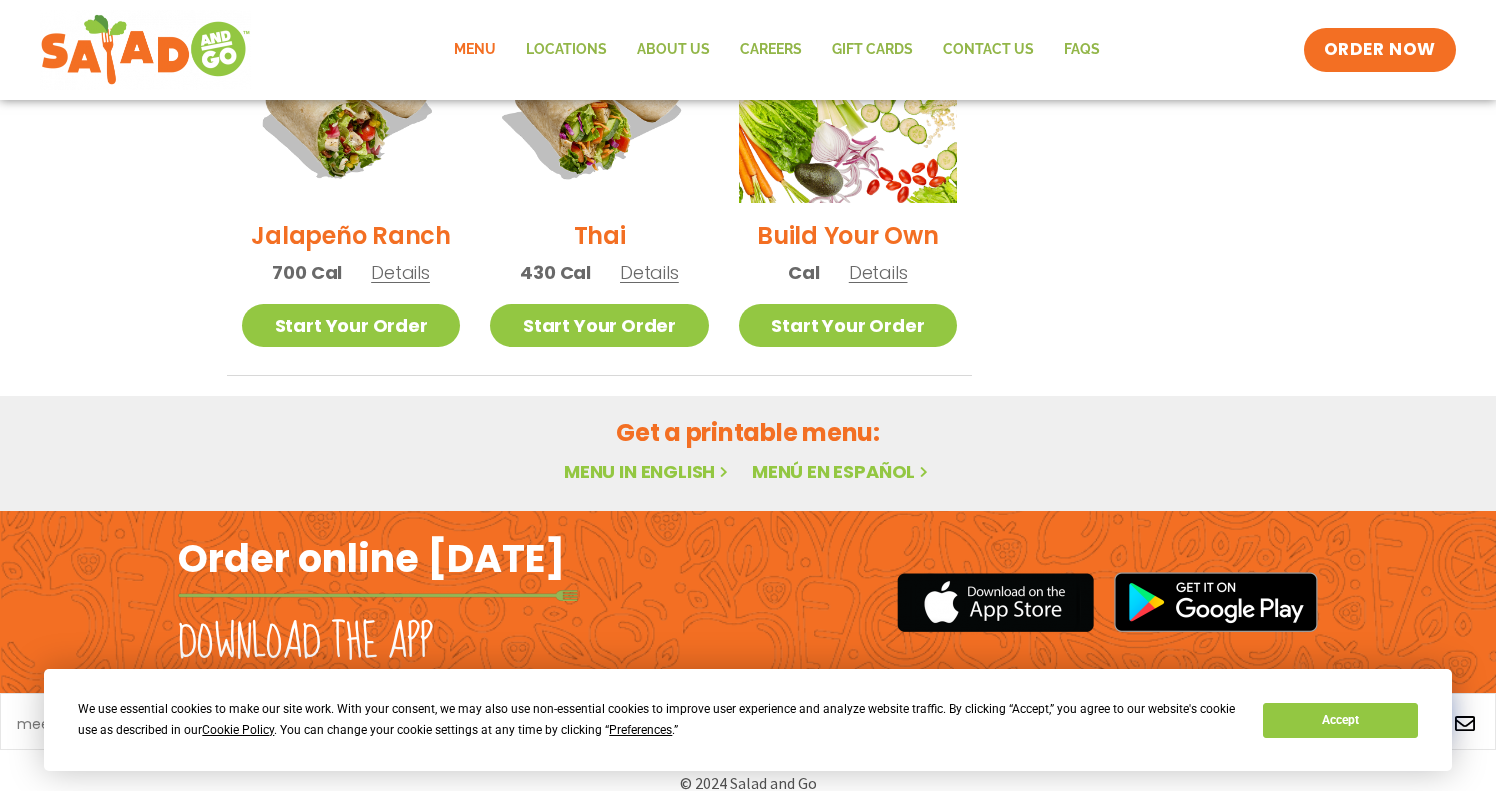 click on "Details" at bounding box center (649, 272) 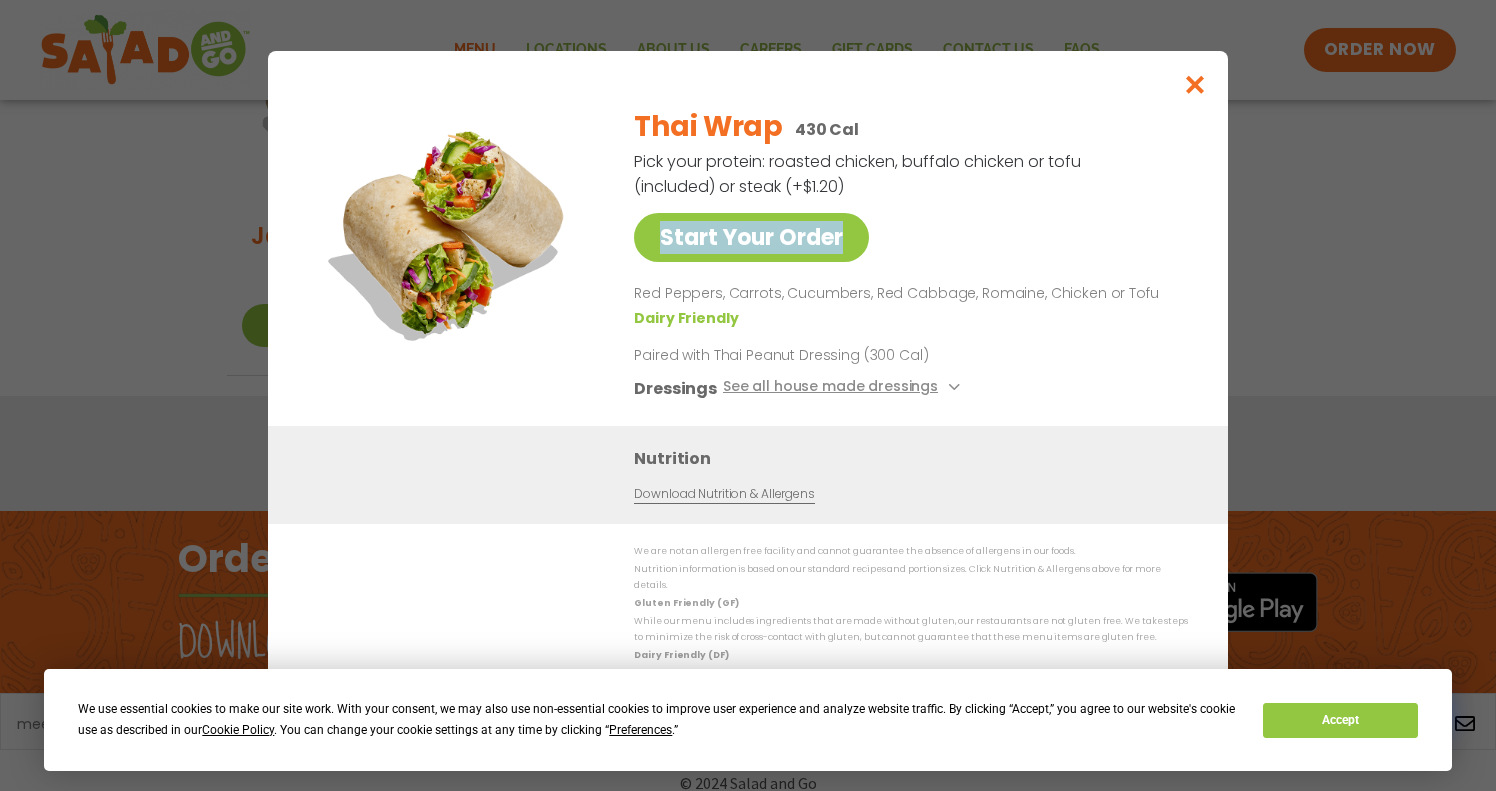 click at bounding box center [1195, 84] 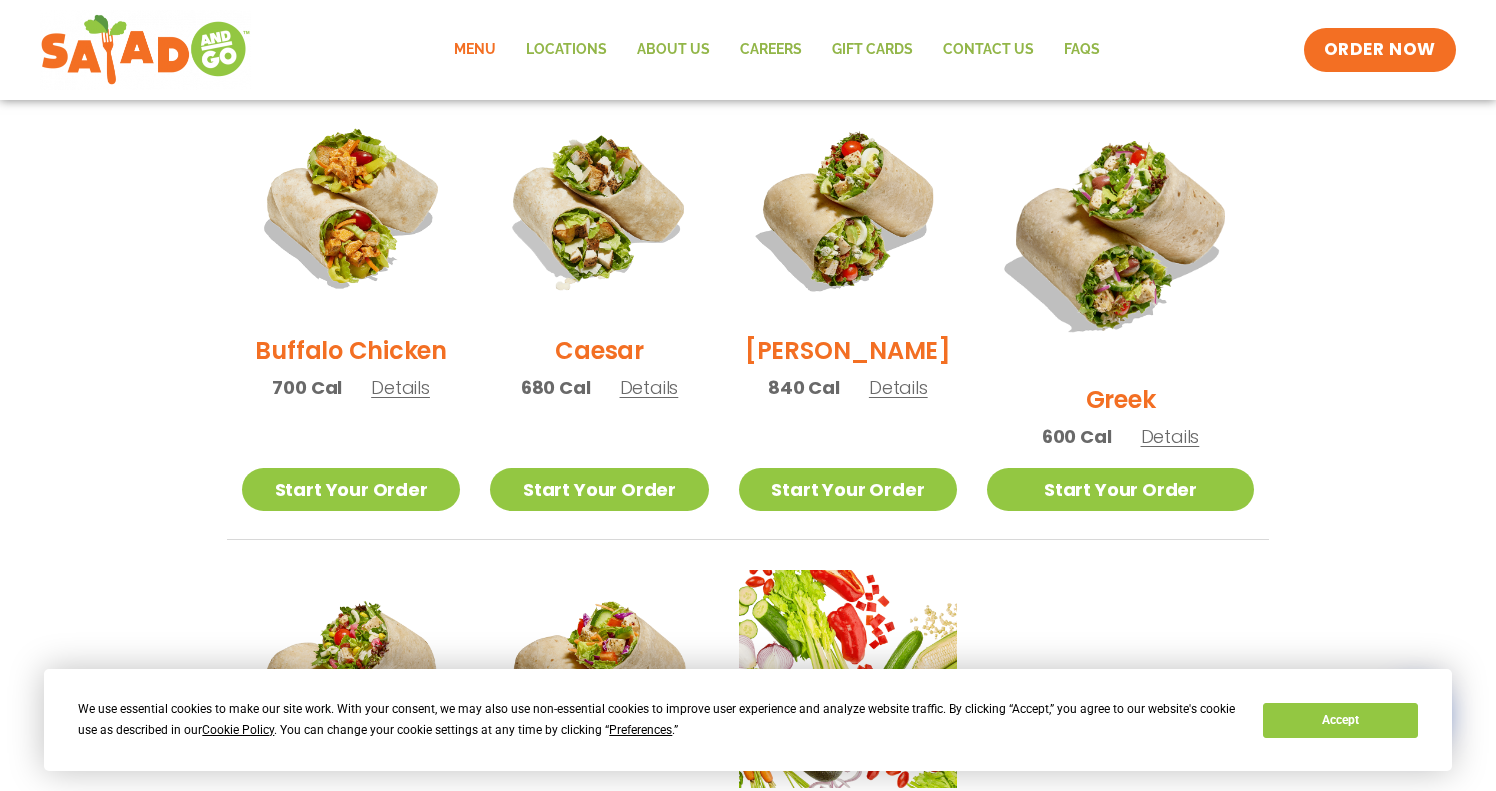 scroll, scrollTop: 1004, scrollLeft: 0, axis: vertical 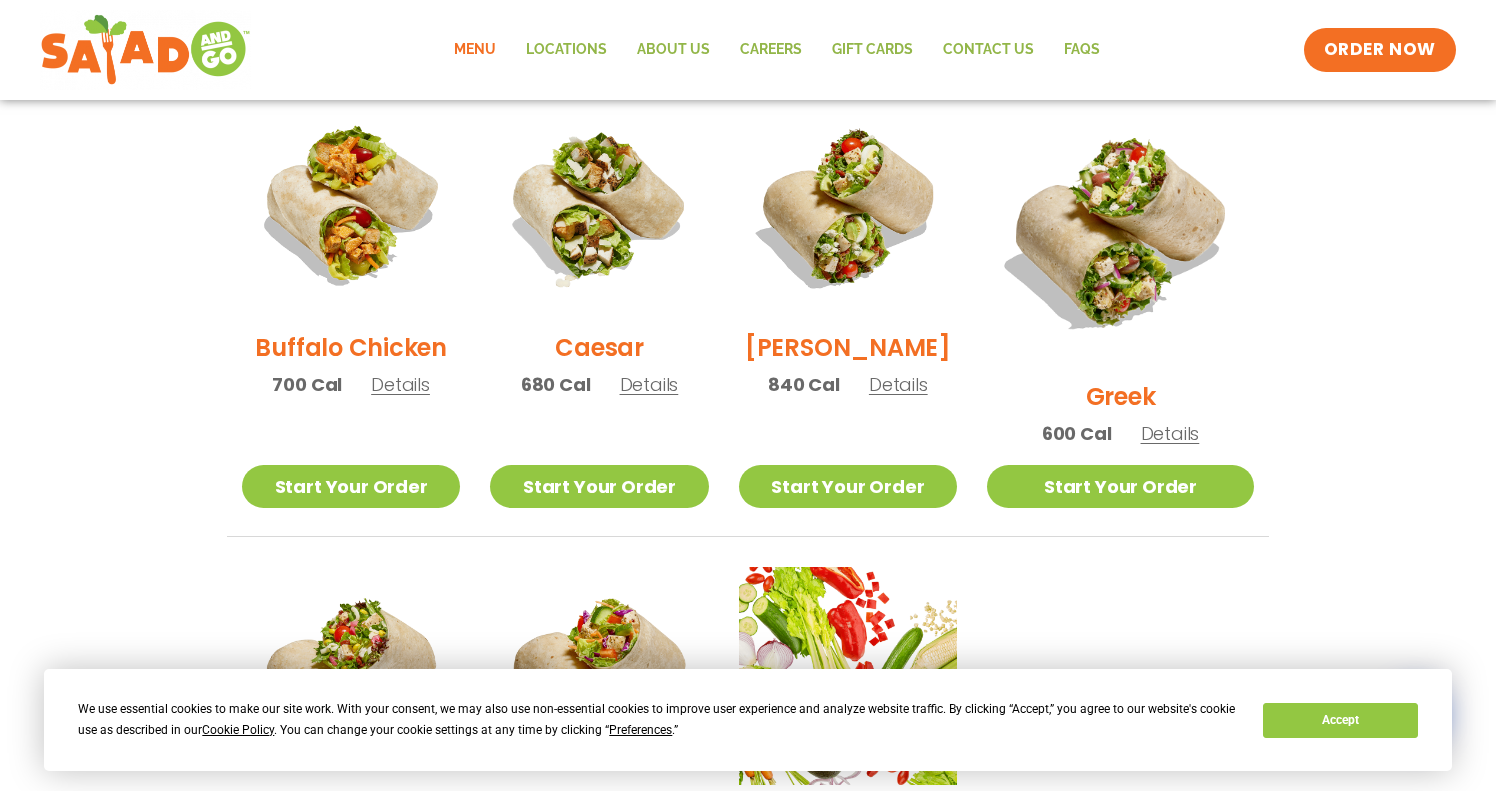 click on "Details" at bounding box center [898, 384] 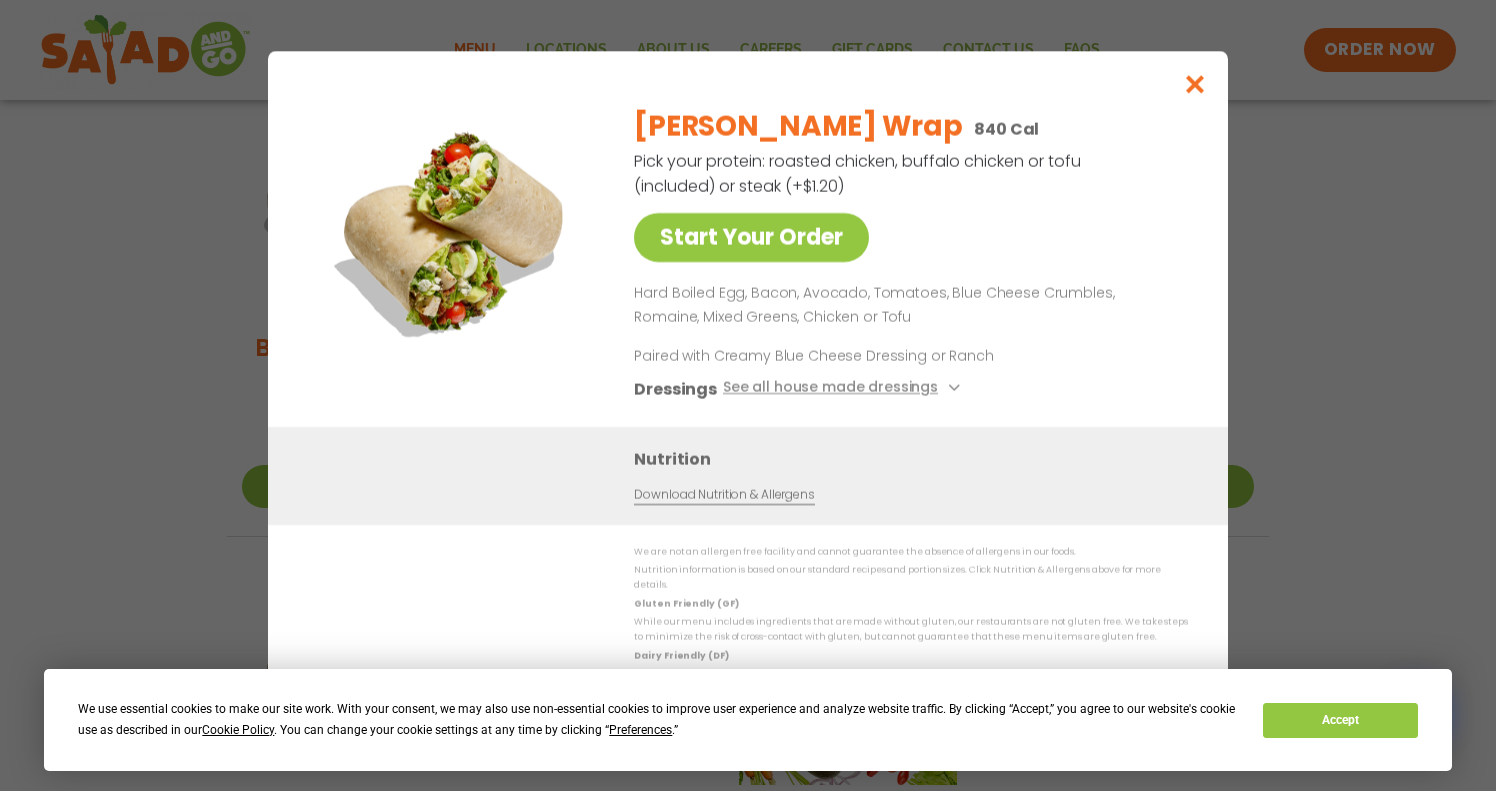 click at bounding box center (1195, 84) 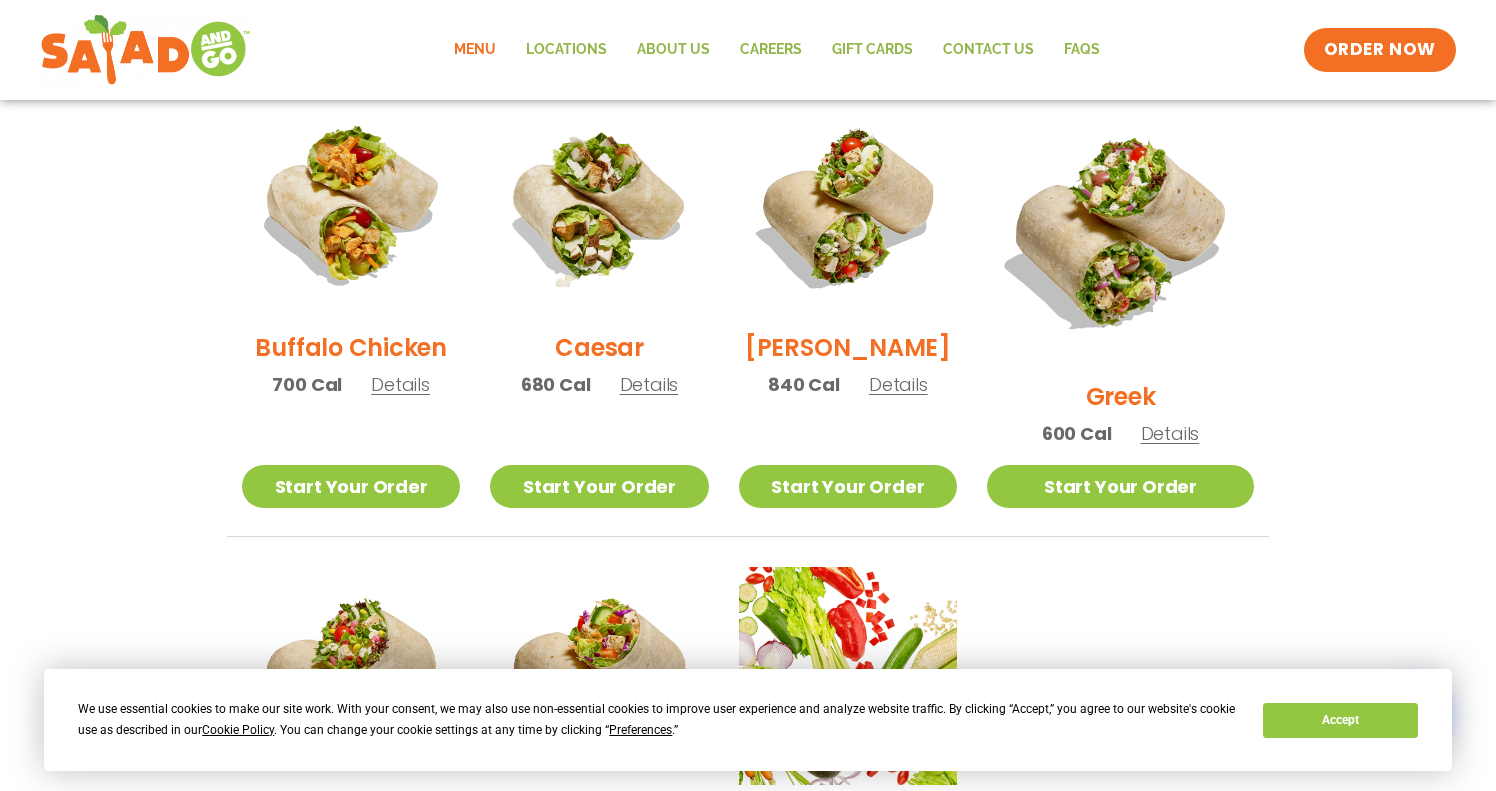 click on "Details" at bounding box center (649, 384) 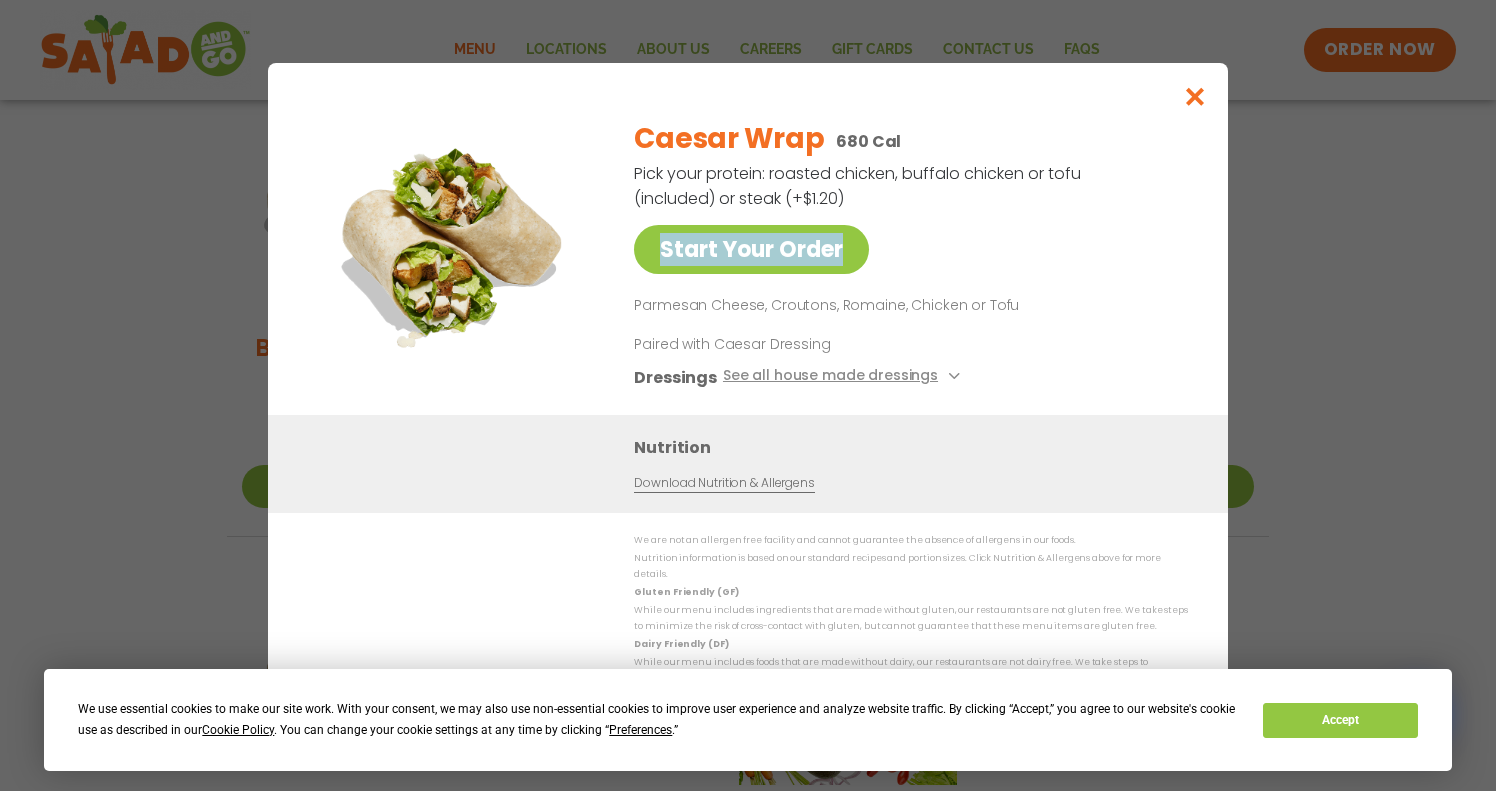 click at bounding box center (1195, 96) 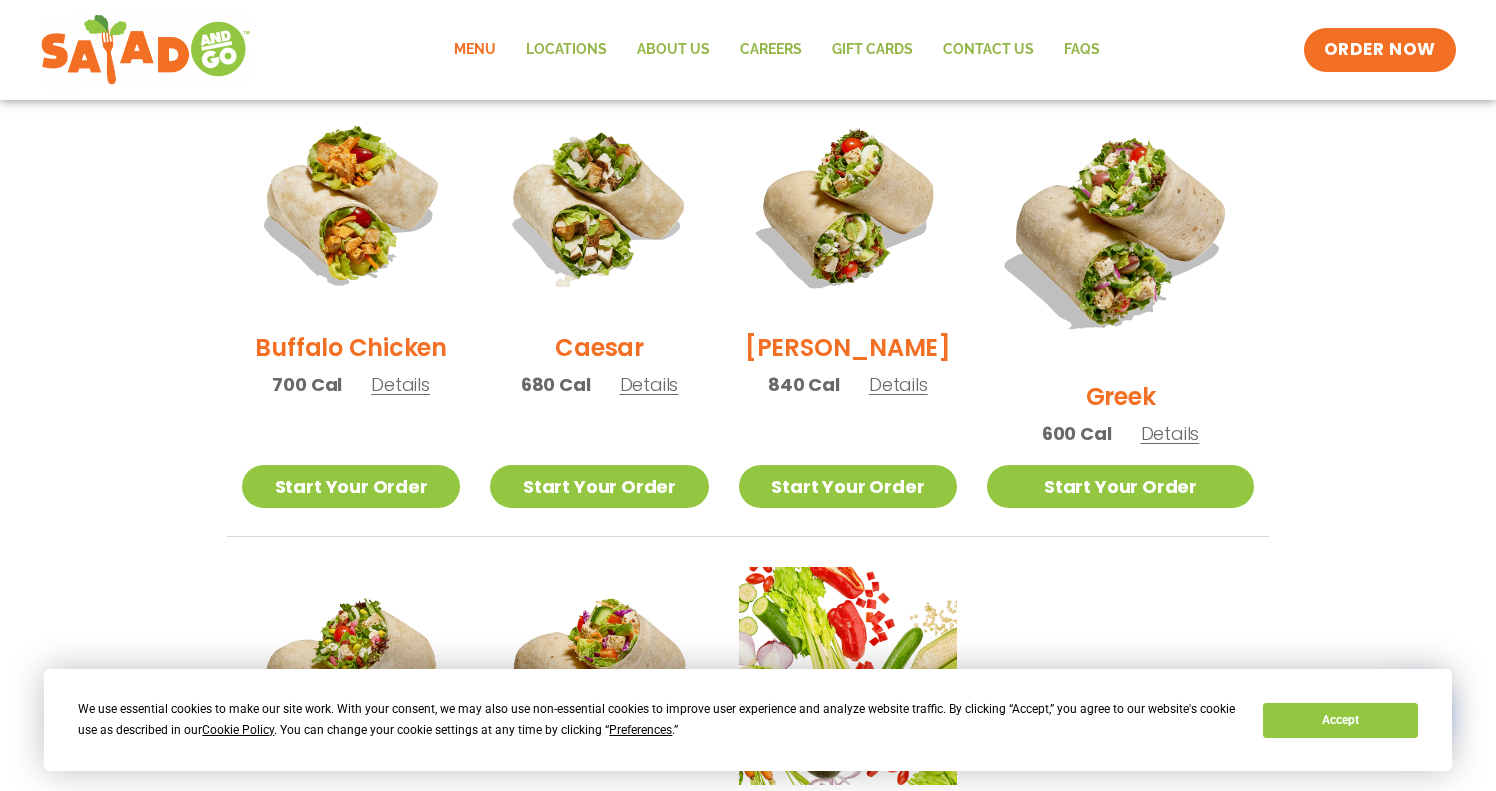 click on "Details" at bounding box center (400, 384) 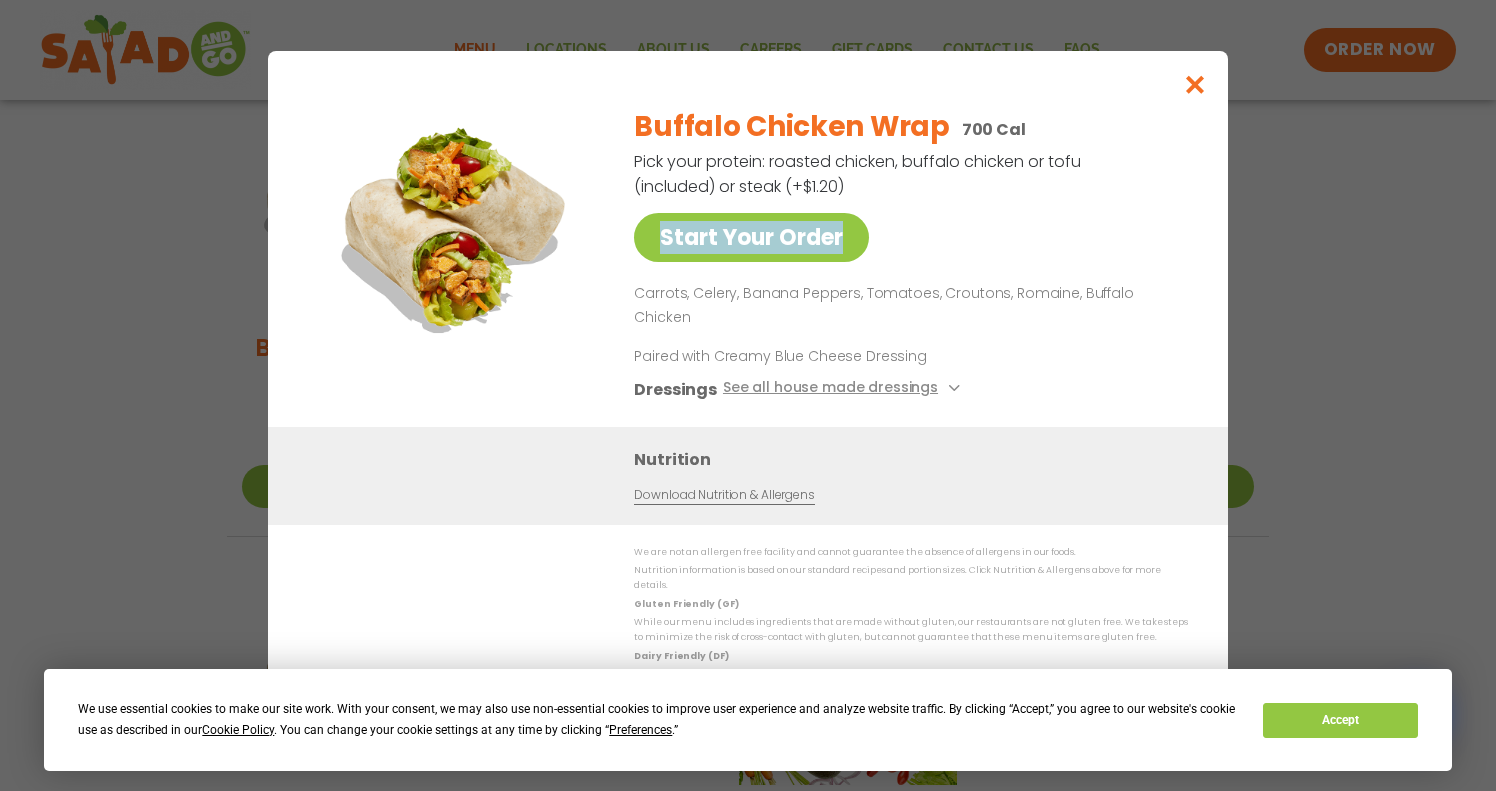 click at bounding box center [1195, 84] 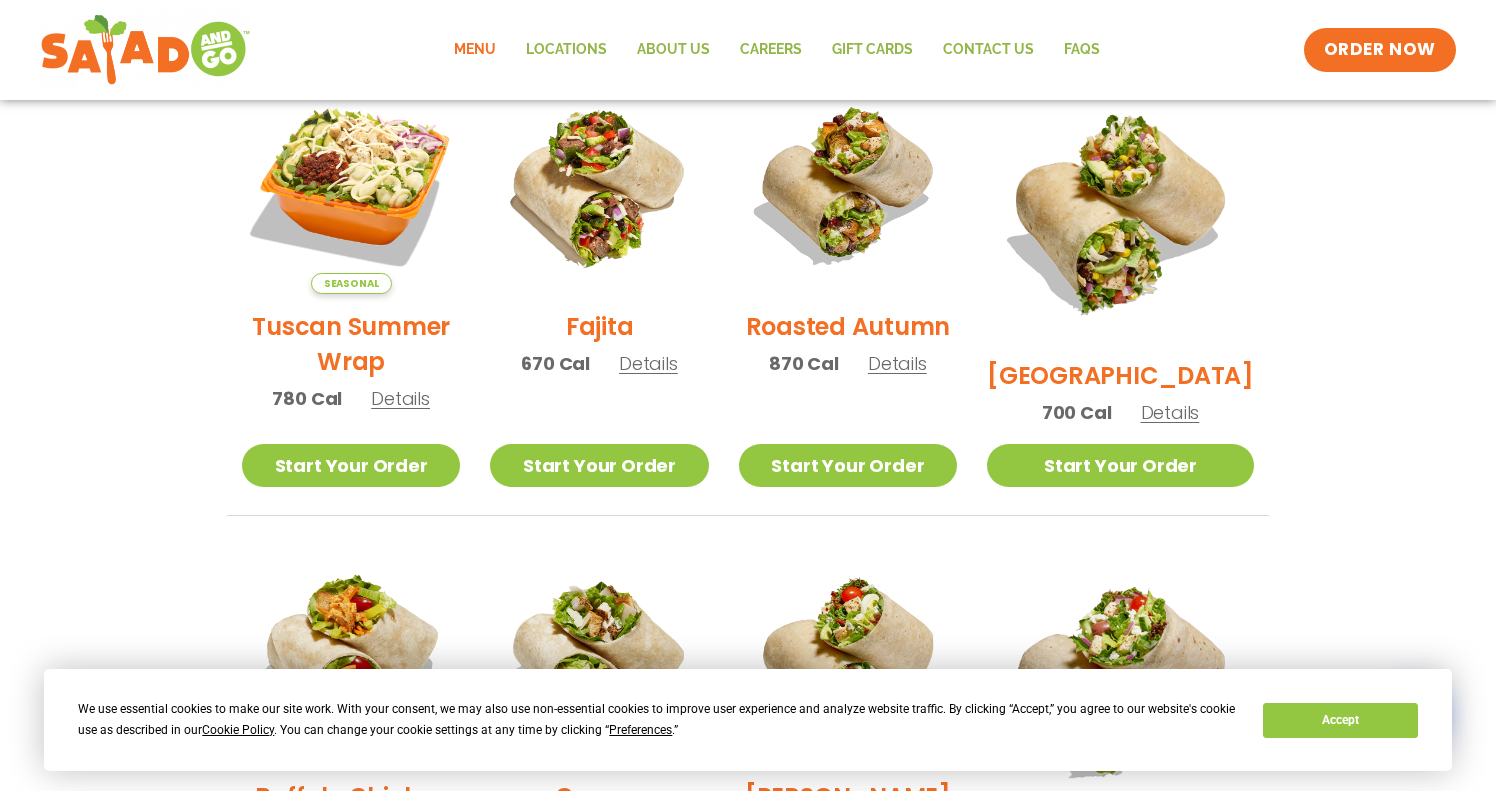 scroll, scrollTop: 499, scrollLeft: 0, axis: vertical 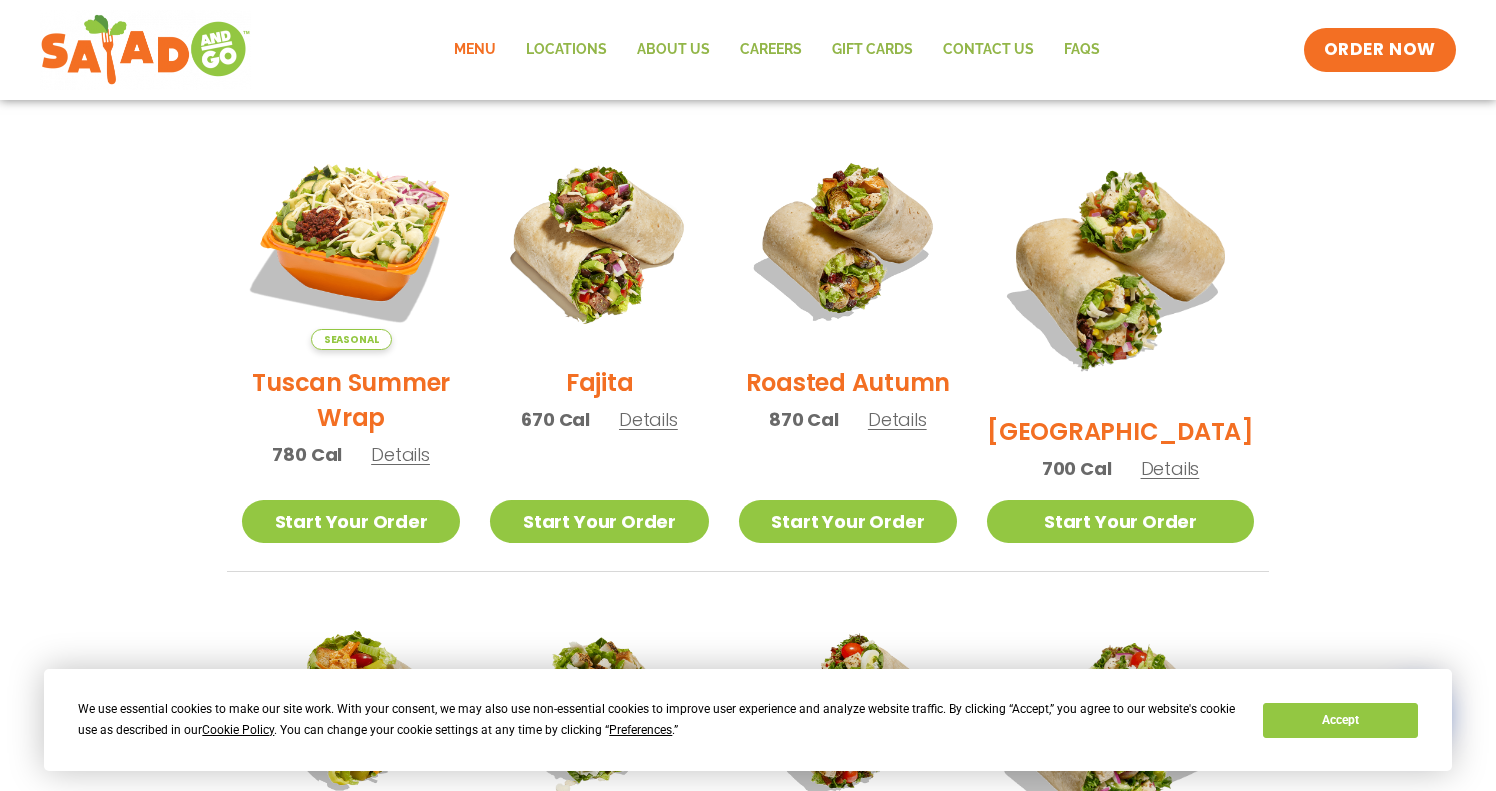 click on "Details" at bounding box center (1170, 468) 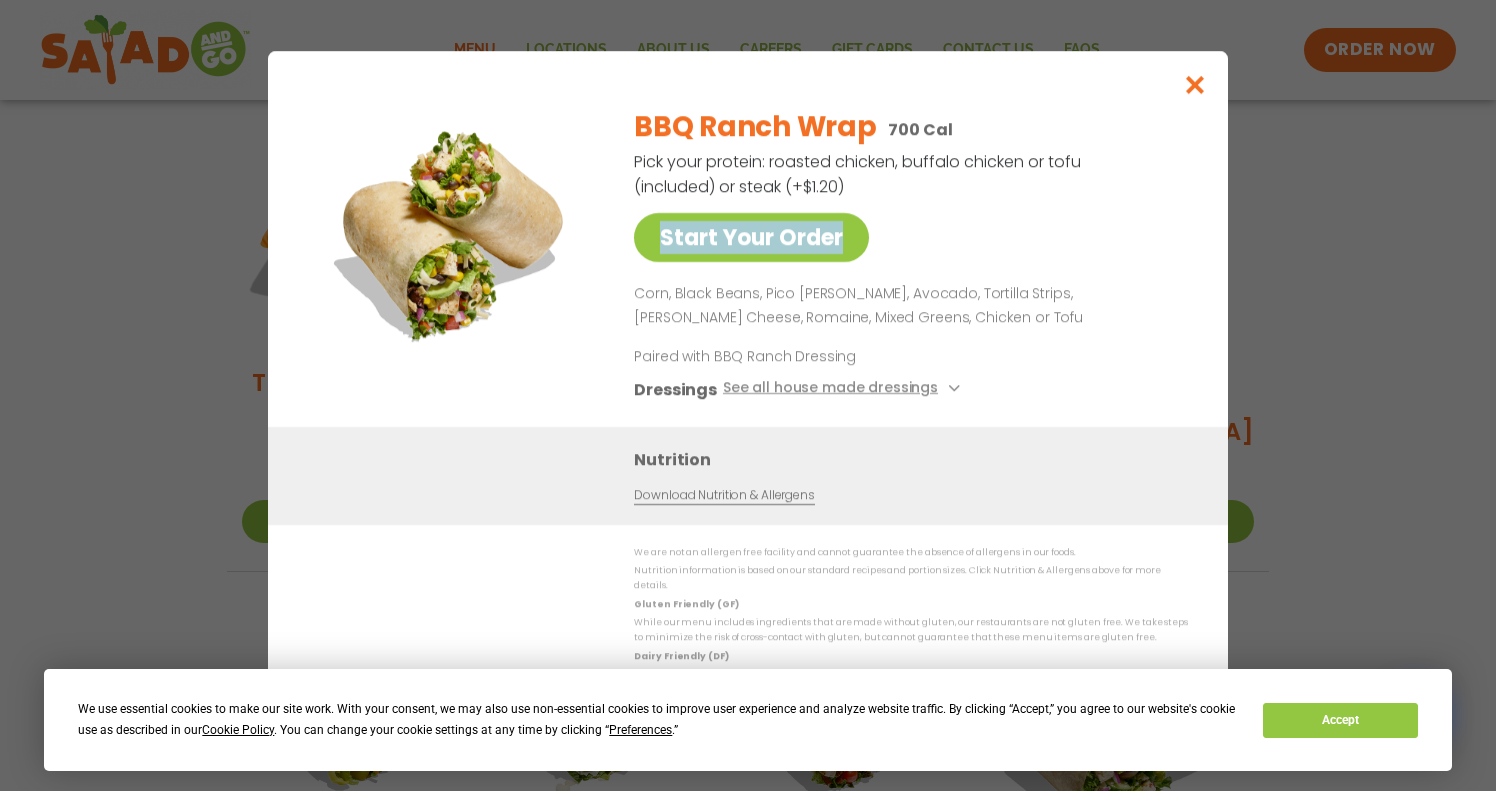 click on "BBQ Ranch Wrap  700 Cal  Pick your protein: roasted chicken, buffalo chicken or tofu (included) or steak (+$1.20)   Start Your Order Corn, Black Beans, Pico [PERSON_NAME], Avocado, Tortilla Strips, [PERSON_NAME] Cheese, Romaine, Mixed Greens, Chicken or Tofu Paired with BBQ Ranch Dressing Dressings   See all house made dressings    BBQ Ranch GF   Balsamic Vinaigrette GF [PERSON_NAME] GF   Creamy Blue Cheese GF   Creamy Greek GF   Jalapeño Ranch GF   Ranch GF   Thai Peanut GF DF" at bounding box center [907, 259] 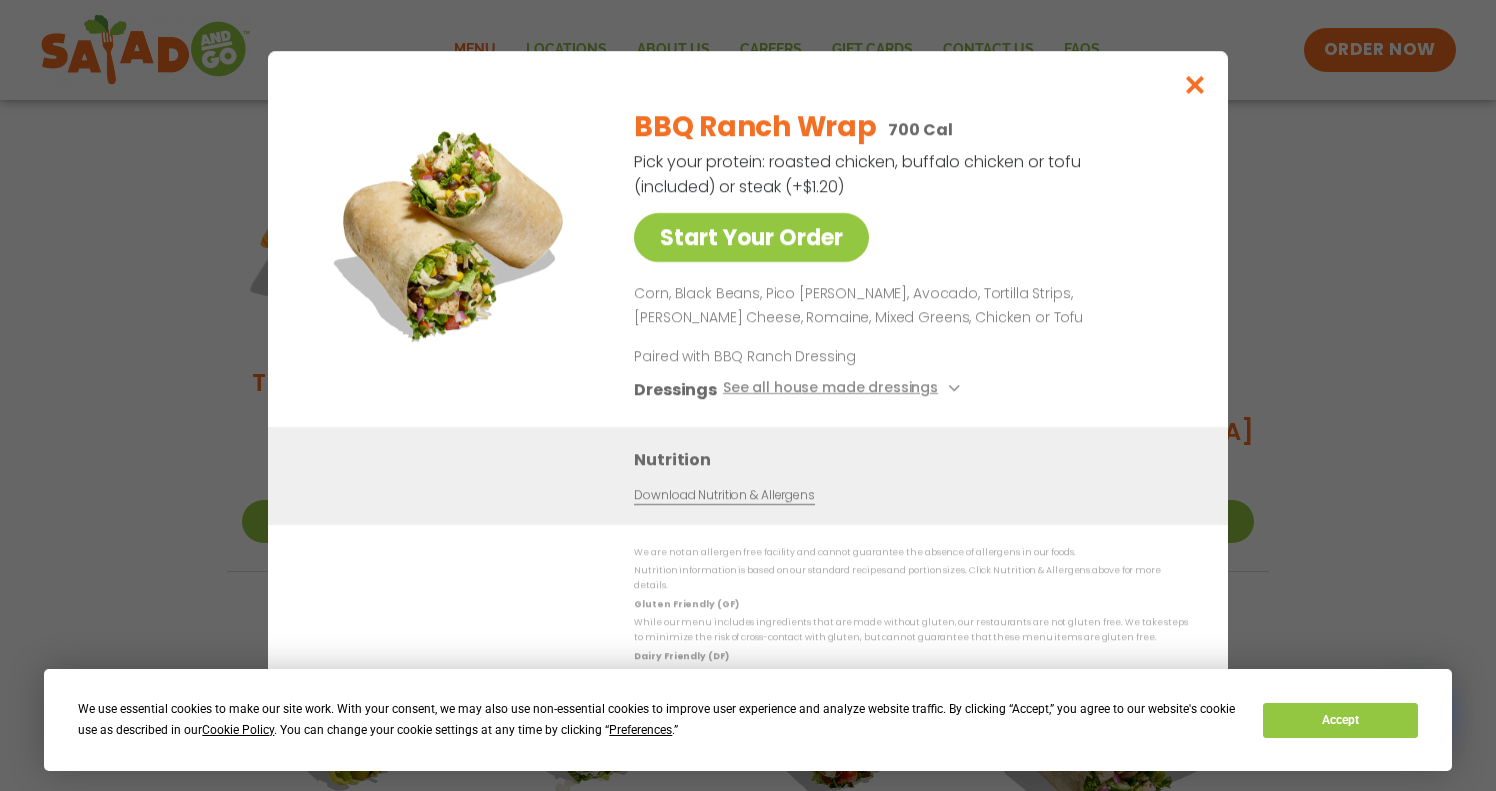 click at bounding box center [1195, 84] 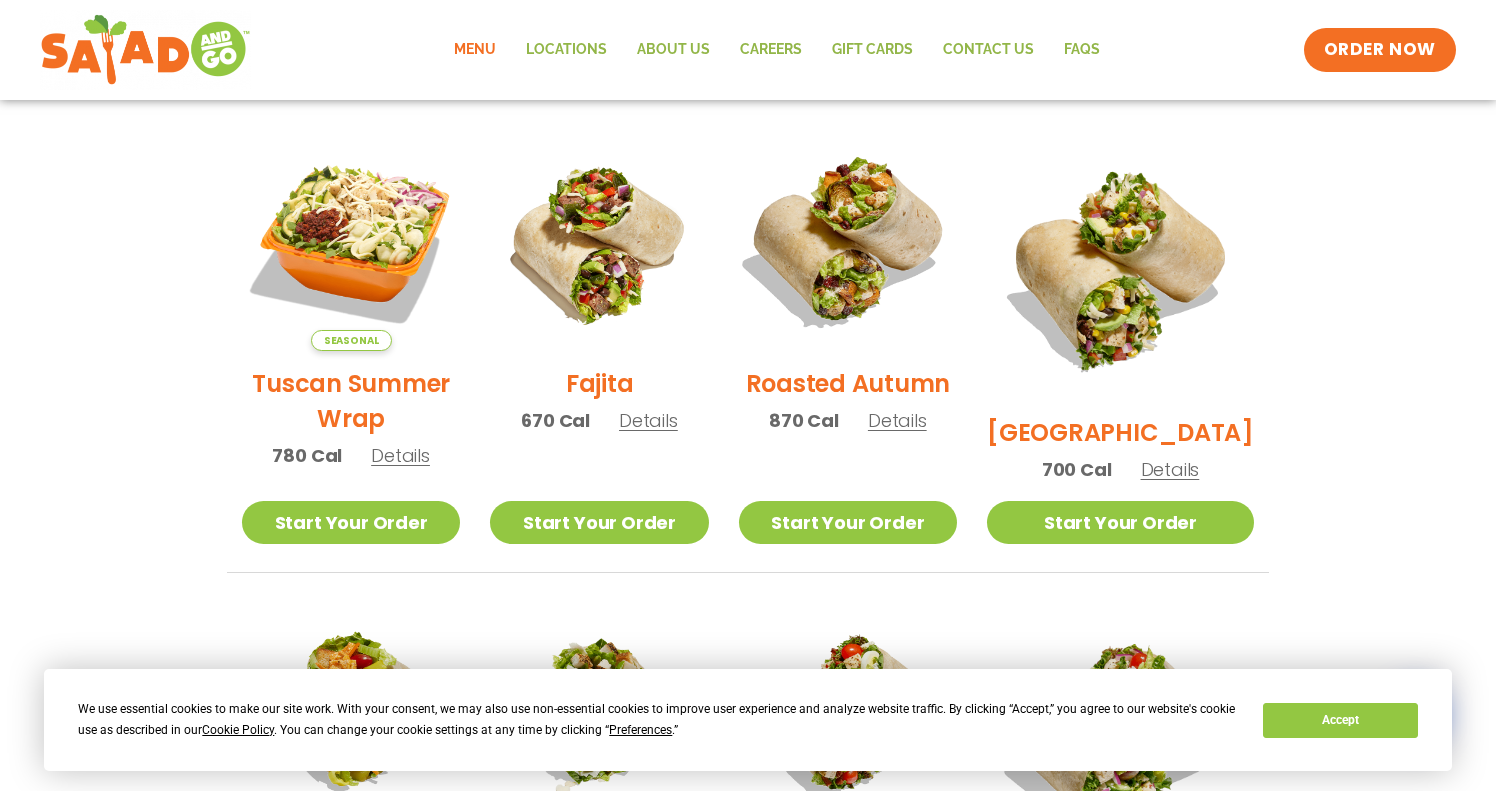 scroll, scrollTop: 554, scrollLeft: 0, axis: vertical 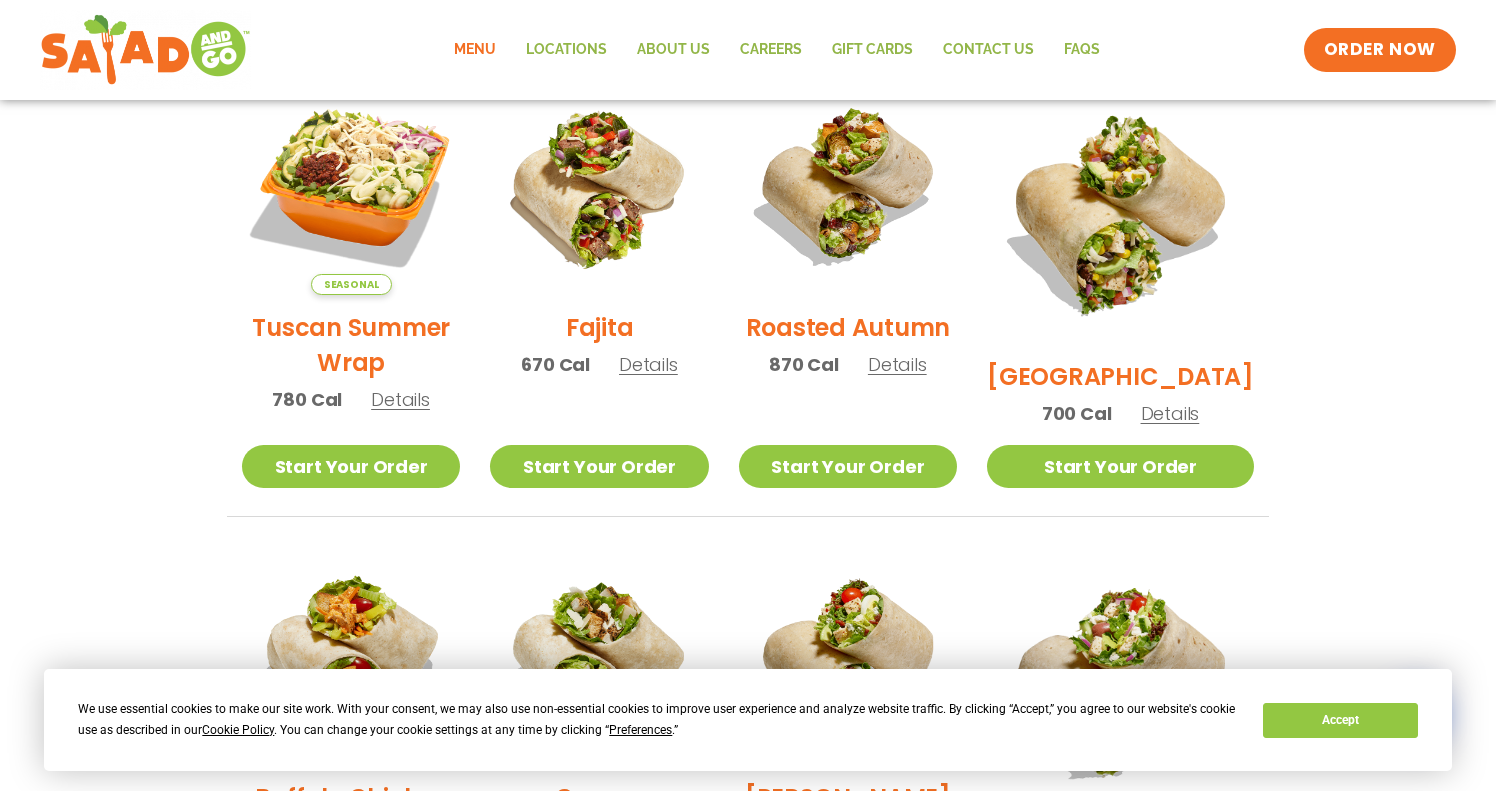 click on "Details" at bounding box center (897, 364) 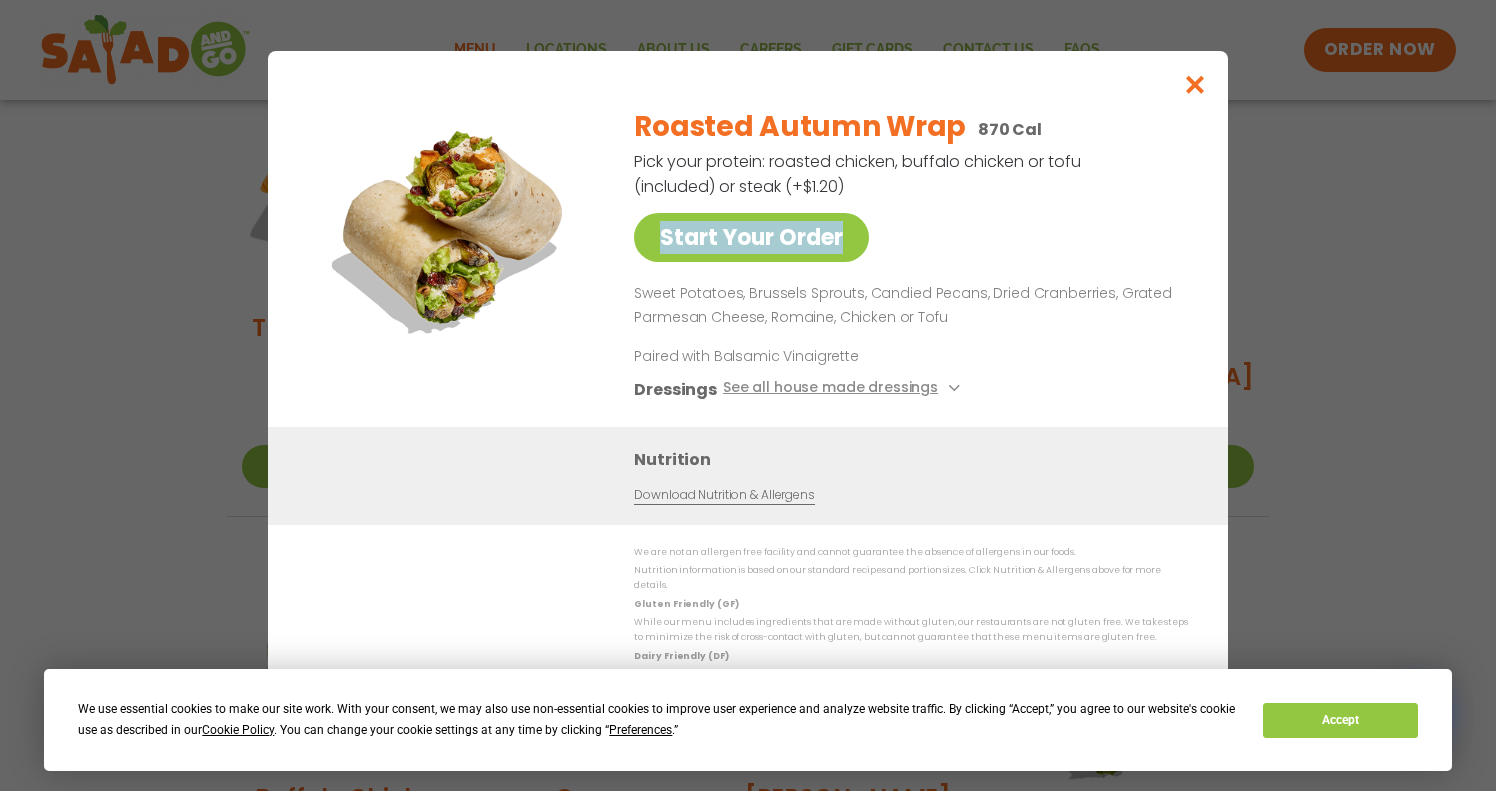 click at bounding box center (1195, 84) 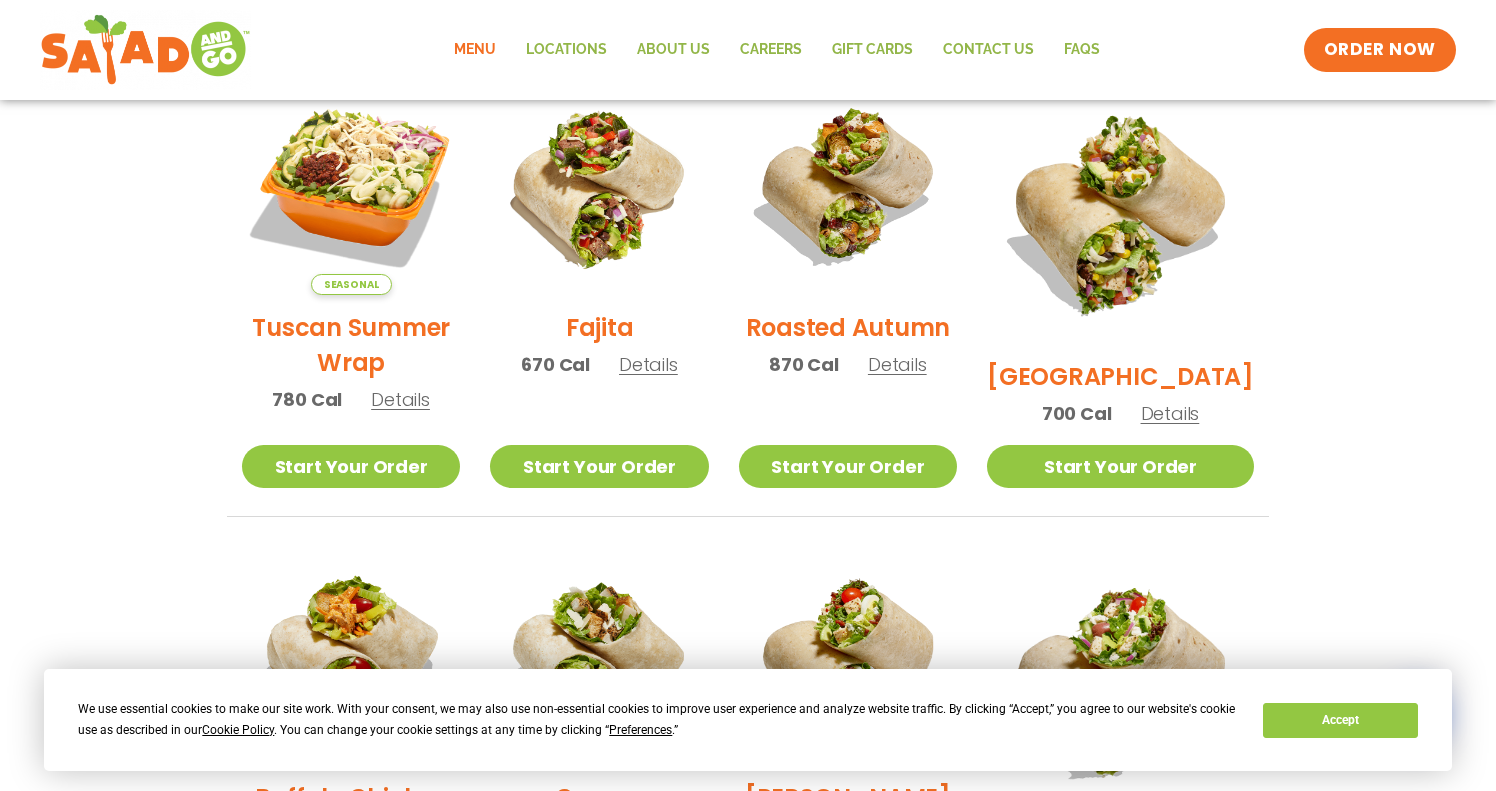 click on "Details" at bounding box center [648, 364] 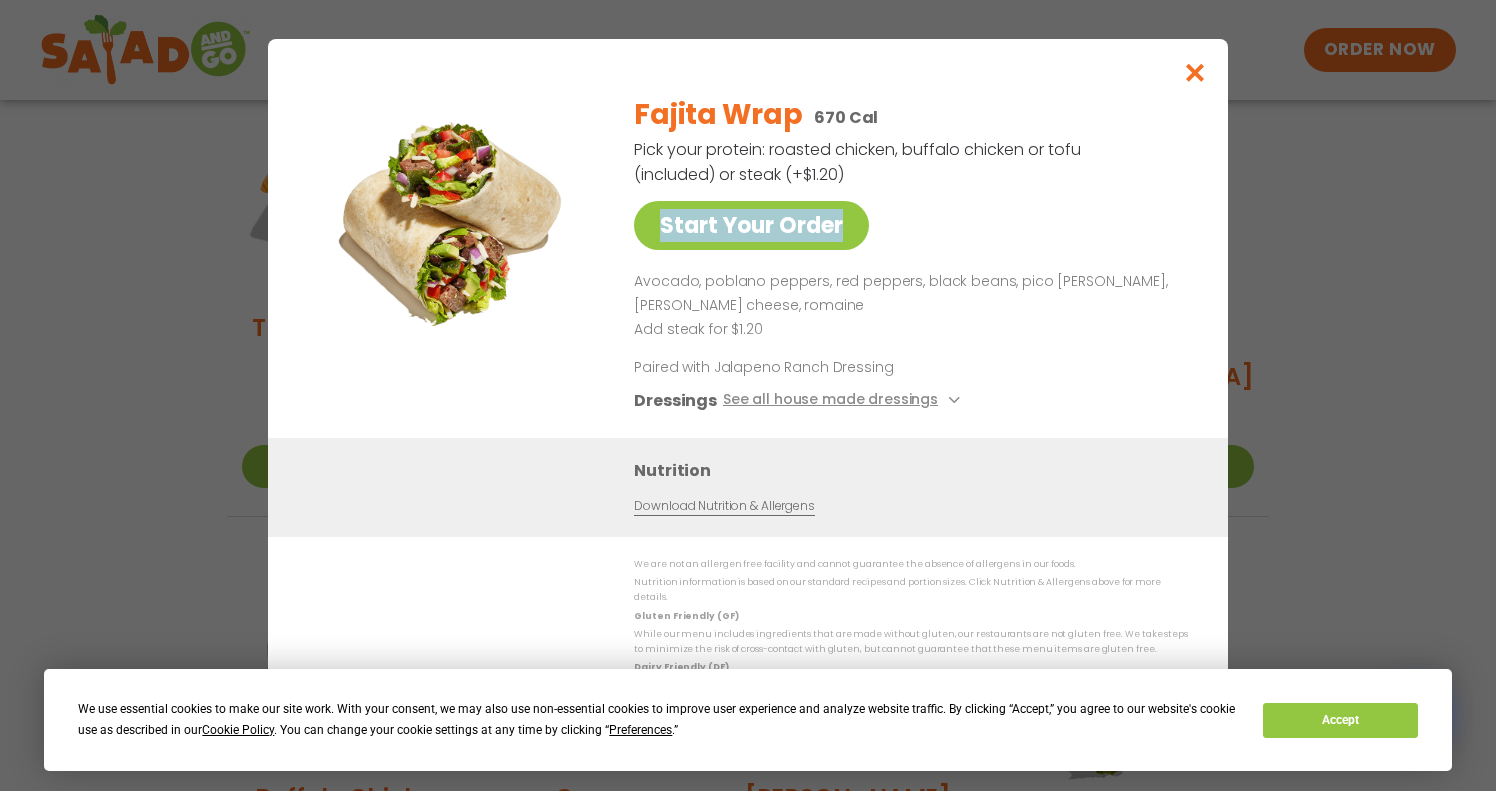 click at bounding box center [1195, 72] 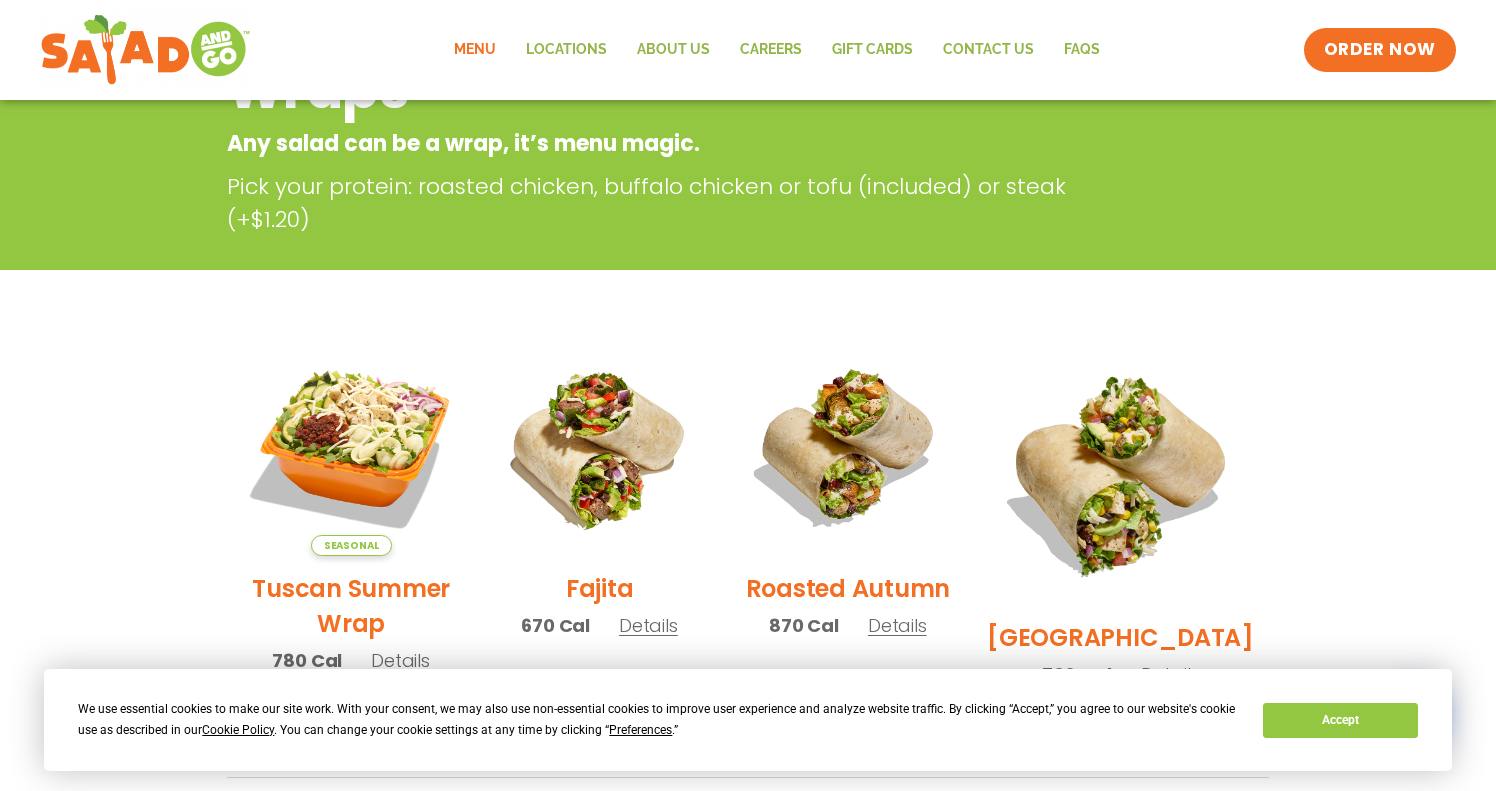 scroll, scrollTop: 165, scrollLeft: 0, axis: vertical 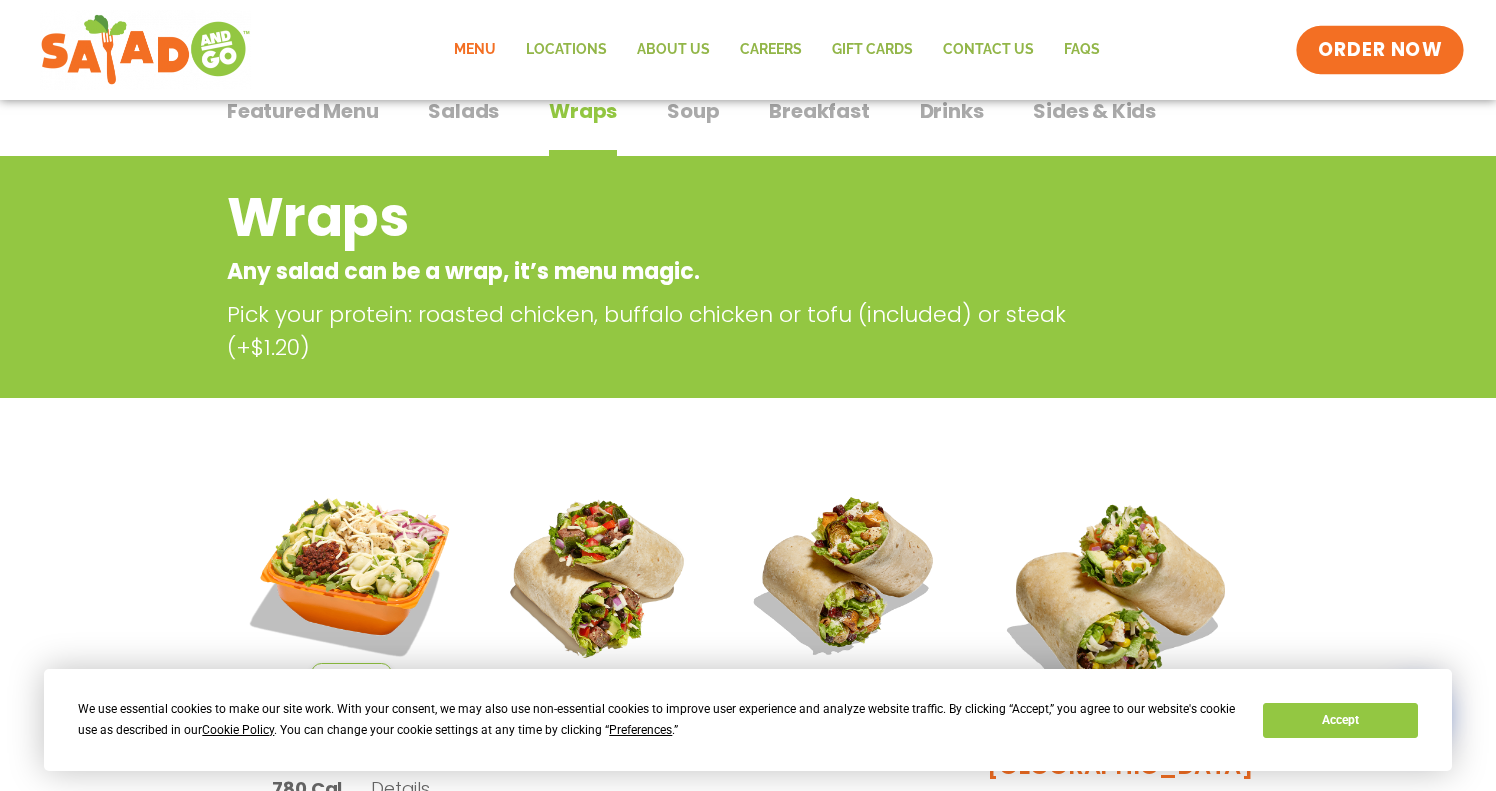 click on "ORDER NOW" at bounding box center (1380, 50) 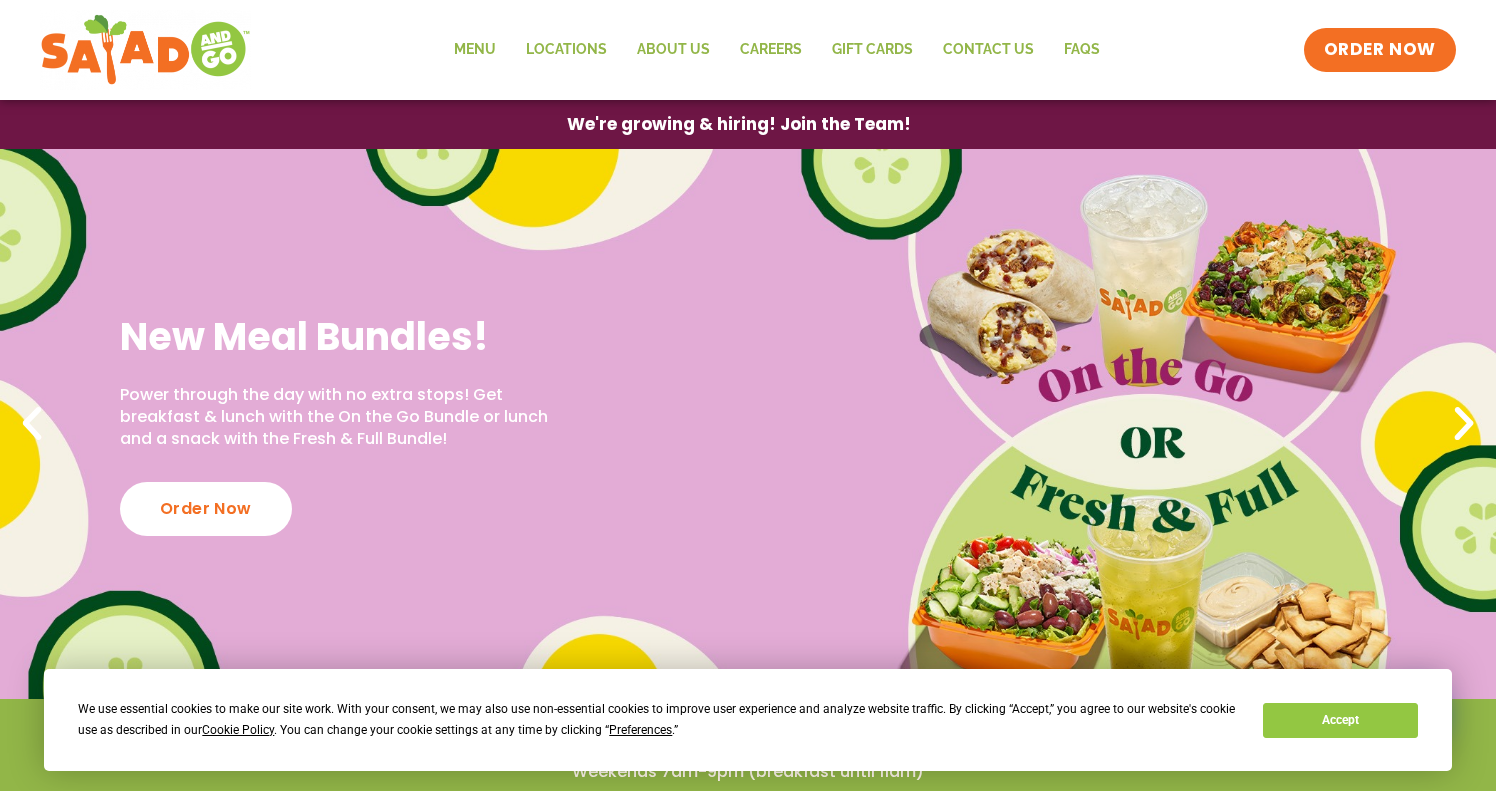 scroll, scrollTop: 0, scrollLeft: 0, axis: both 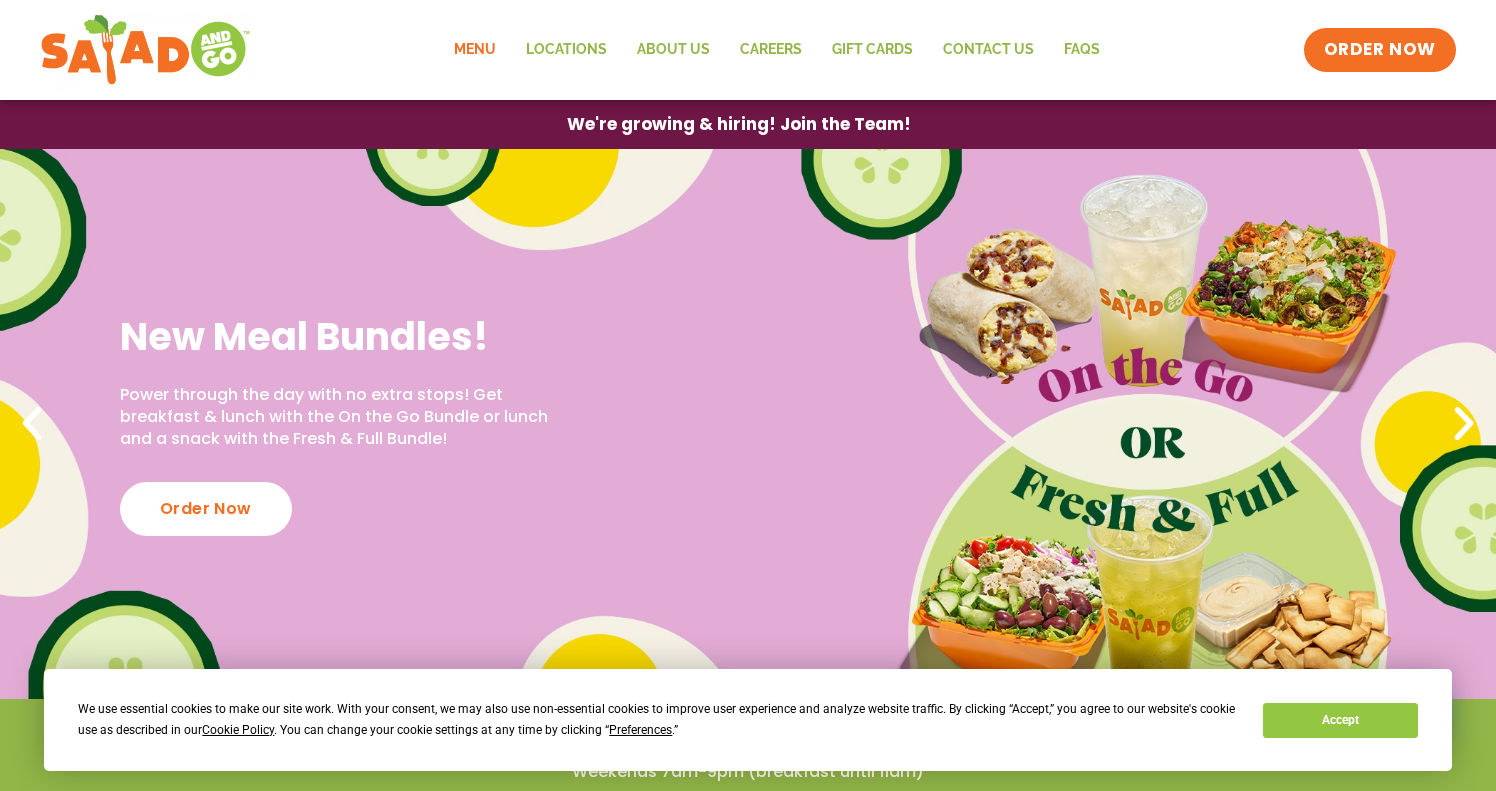 click on "Menu" 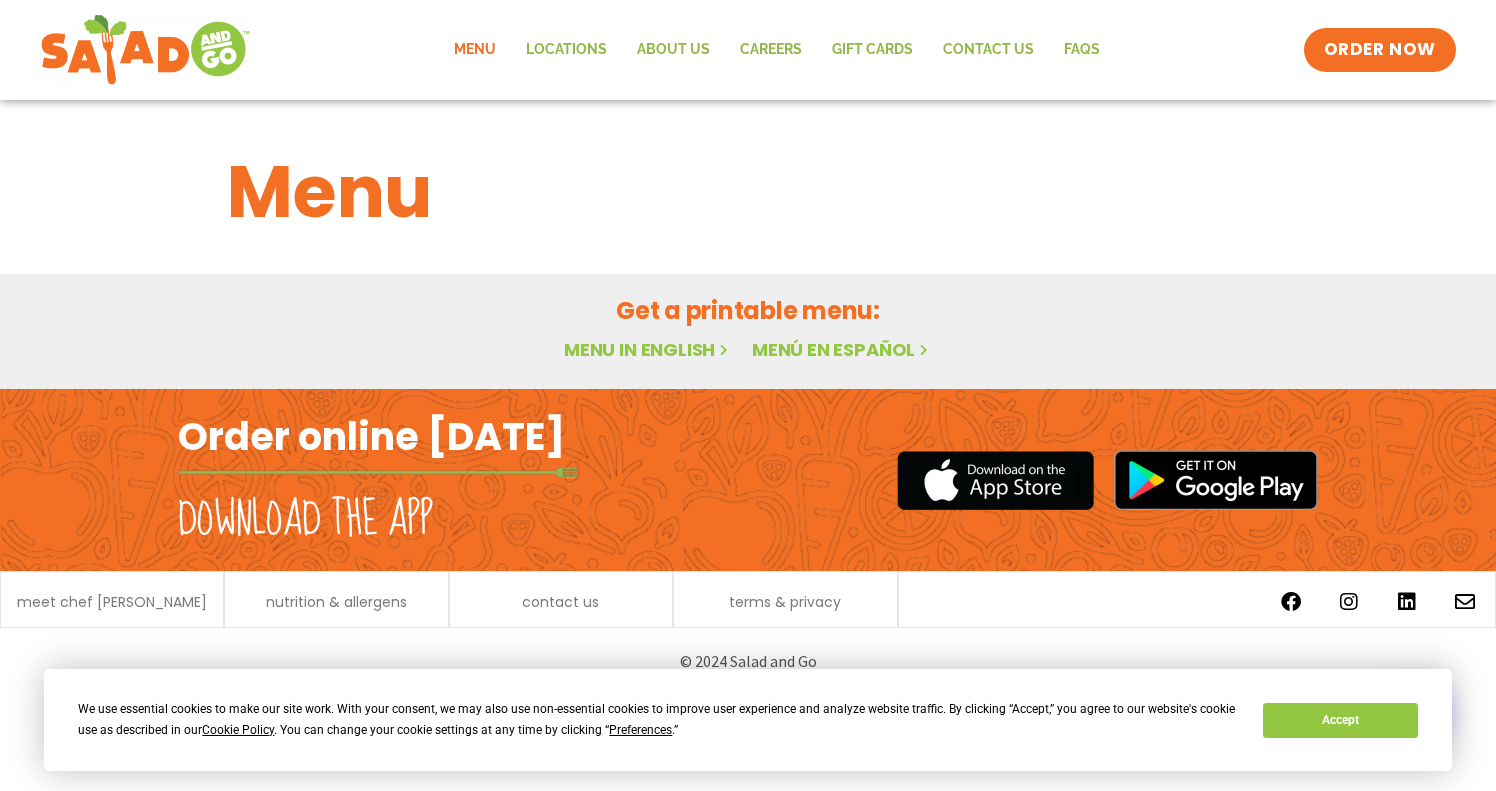scroll, scrollTop: 0, scrollLeft: 0, axis: both 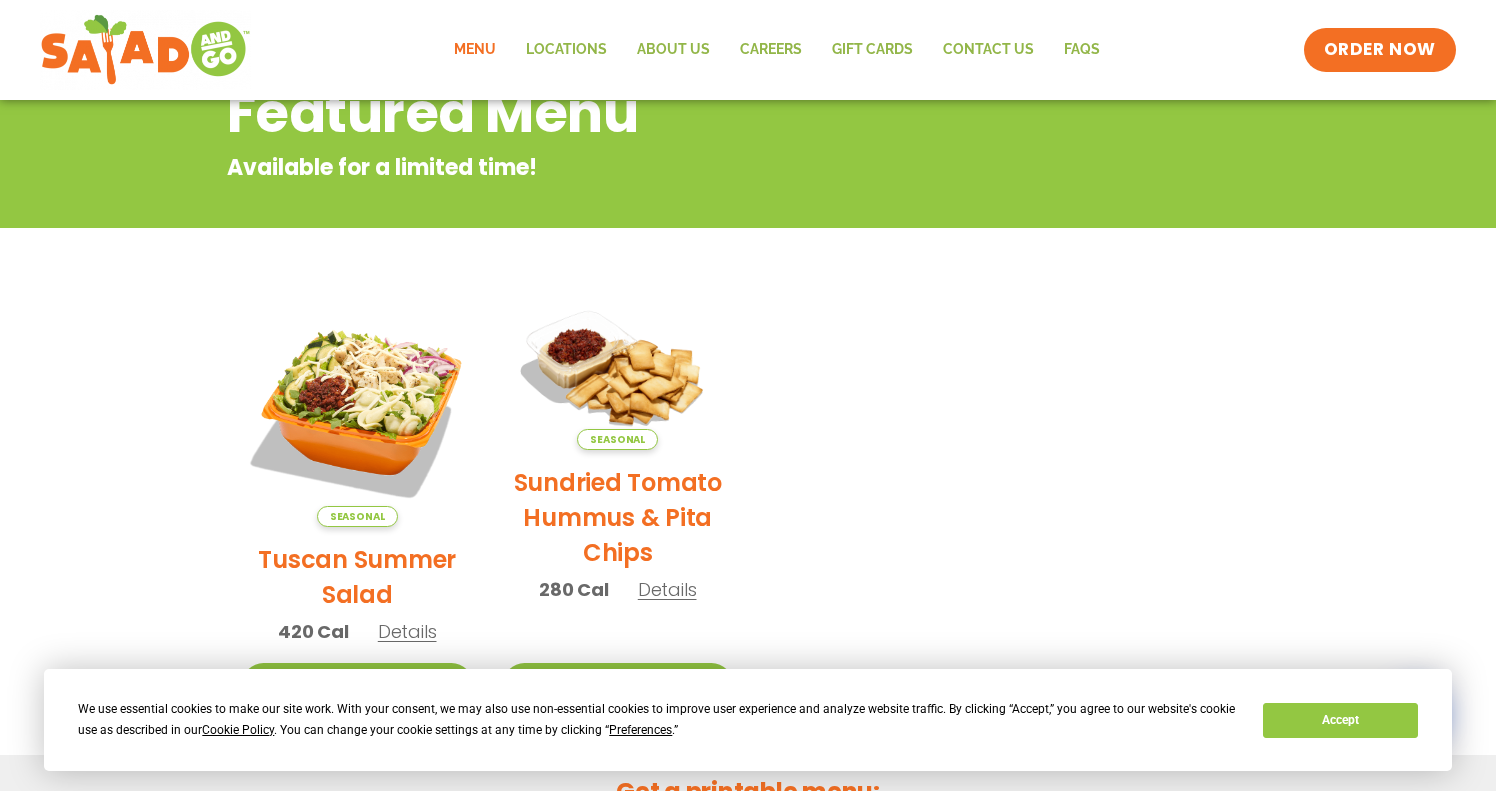 click at bounding box center (617, 373) 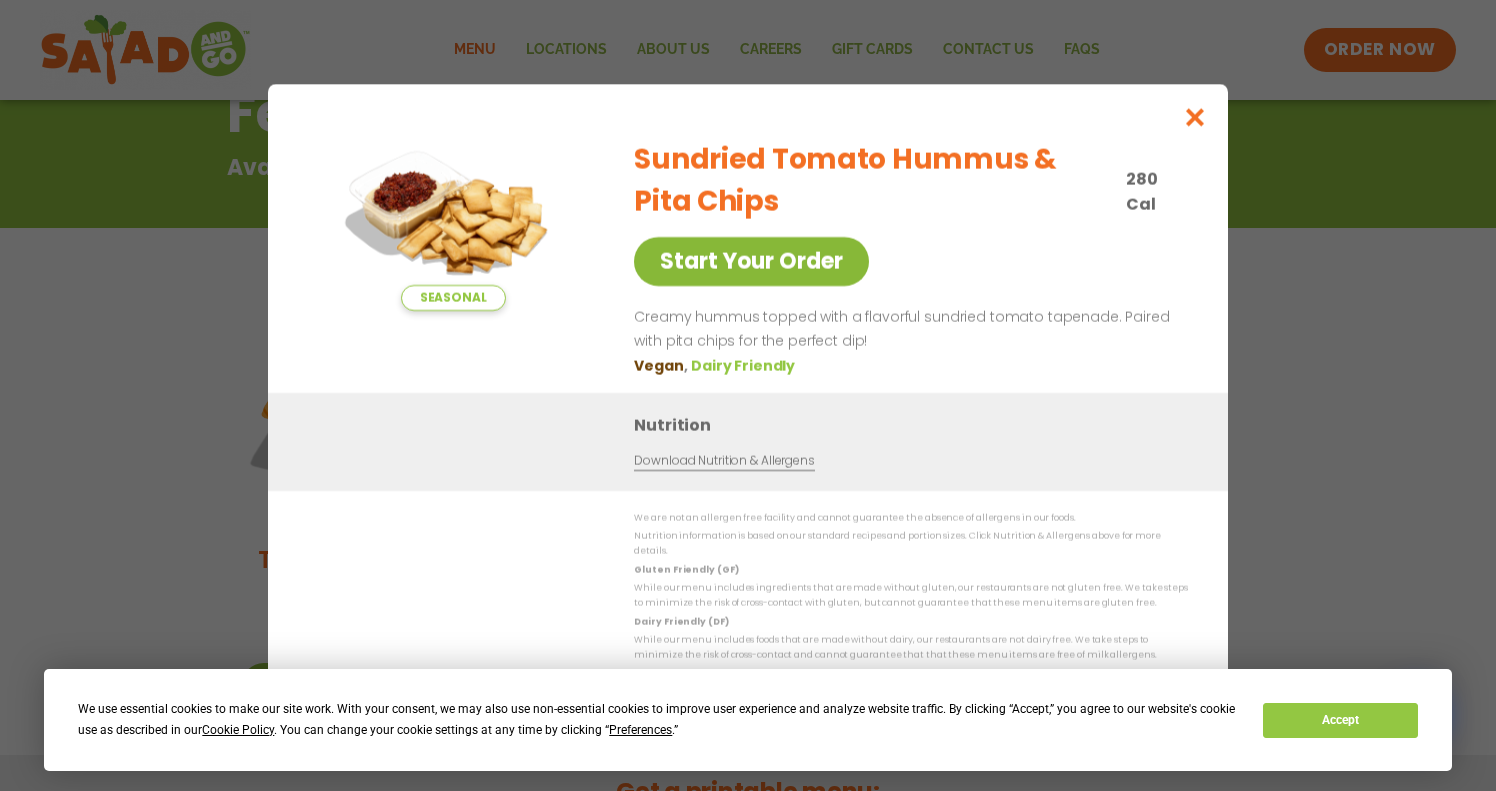 click on "Start Your Order" at bounding box center [751, 261] 